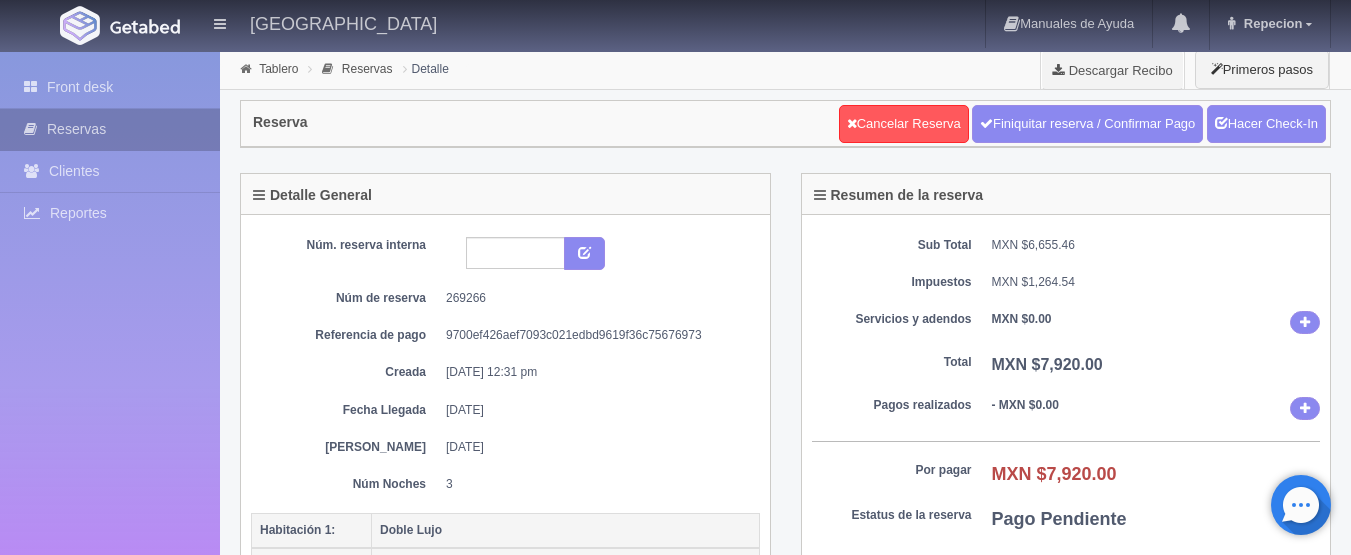 scroll, scrollTop: 0, scrollLeft: 0, axis: both 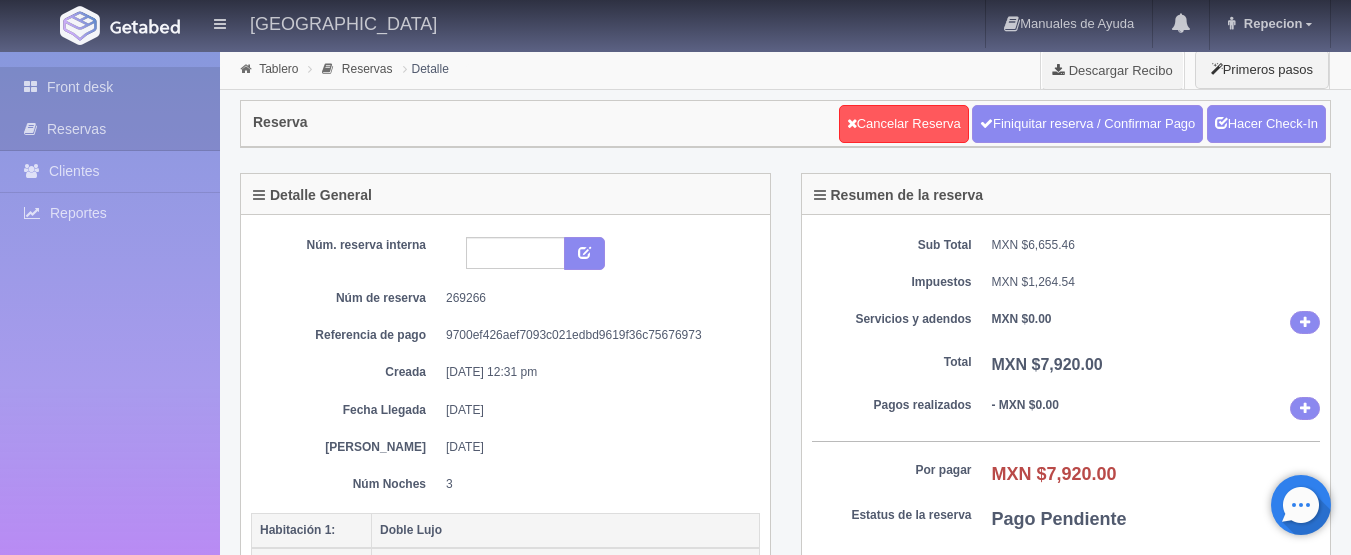 click on "Front desk" at bounding box center [110, 87] 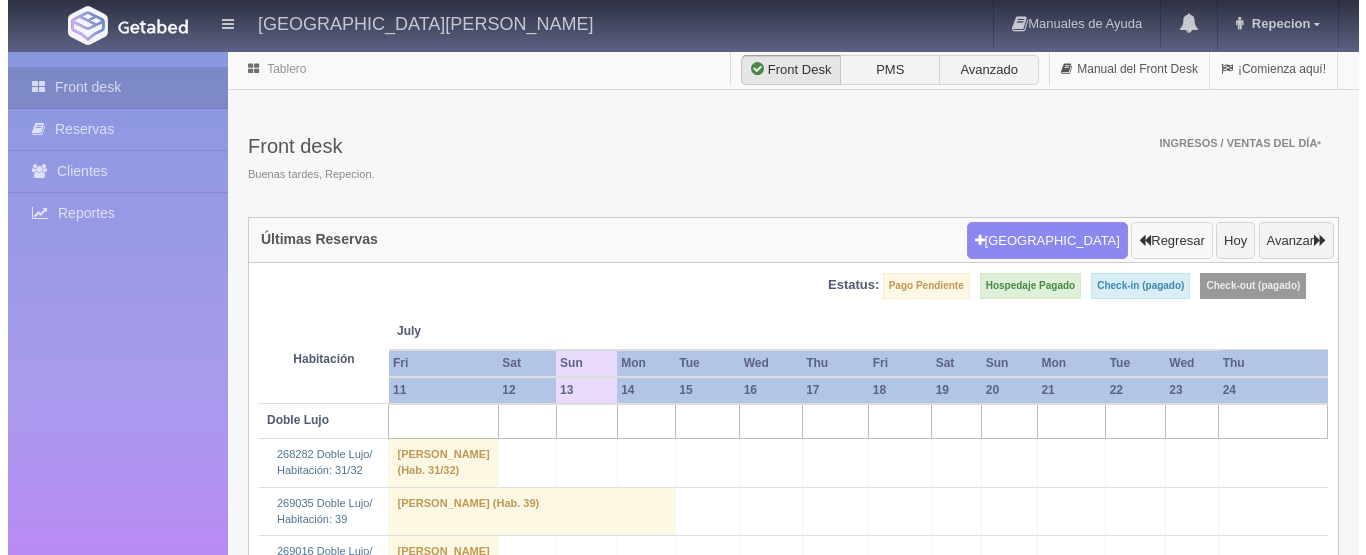 scroll, scrollTop: 0, scrollLeft: 0, axis: both 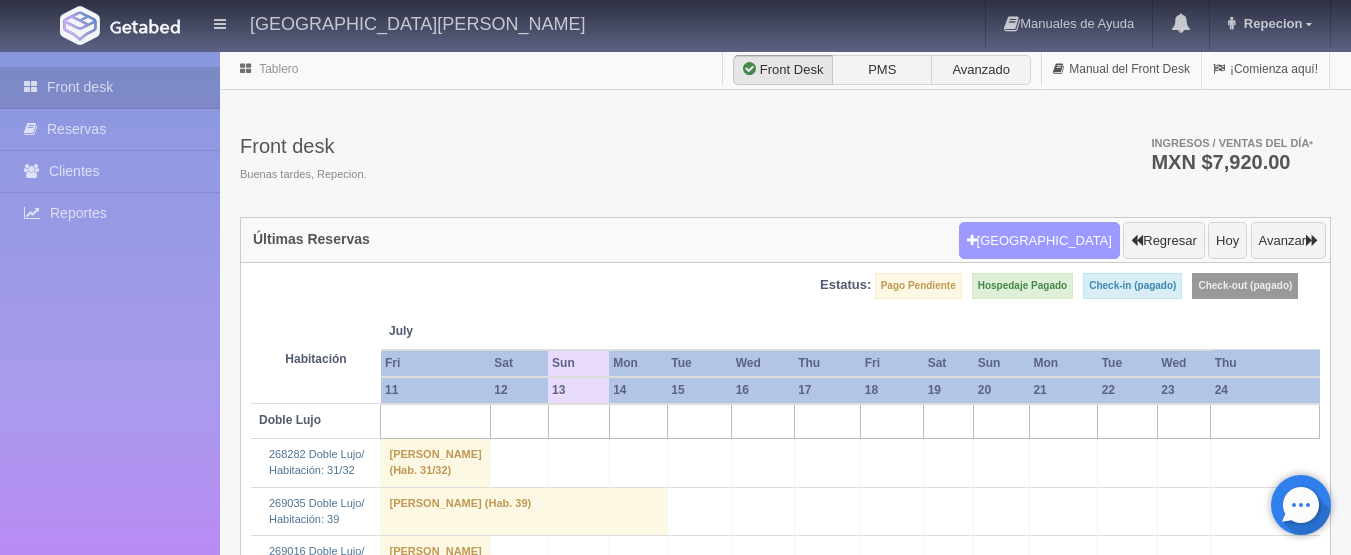 click on "Nueva Reserva" at bounding box center (1039, 241) 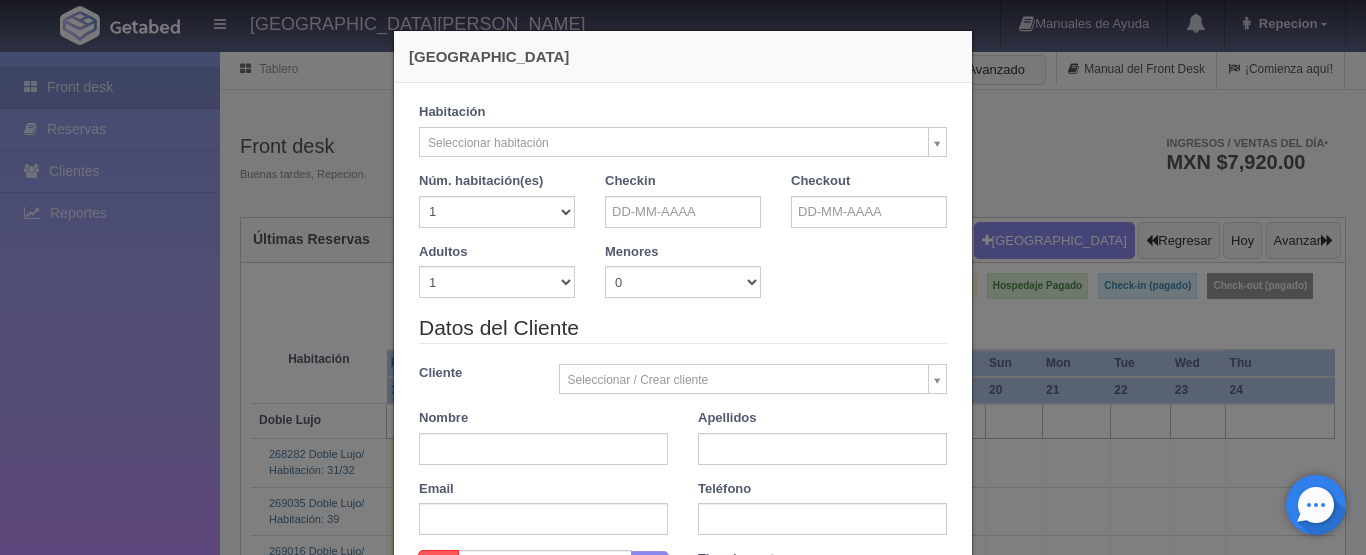 checkbox on "false" 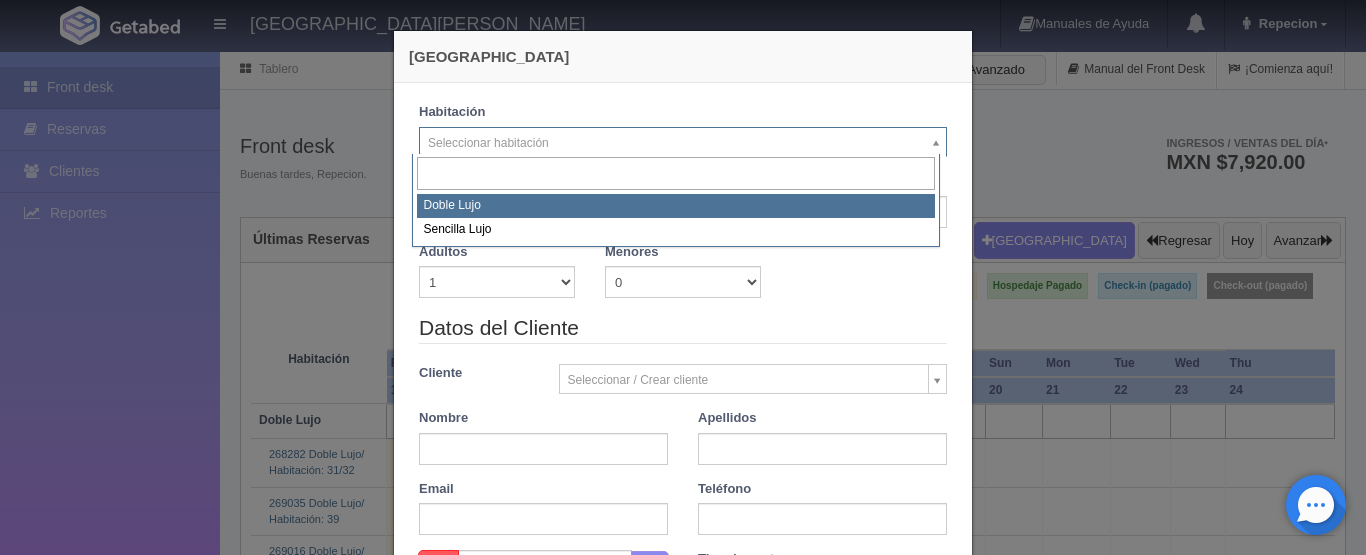 select on "577" 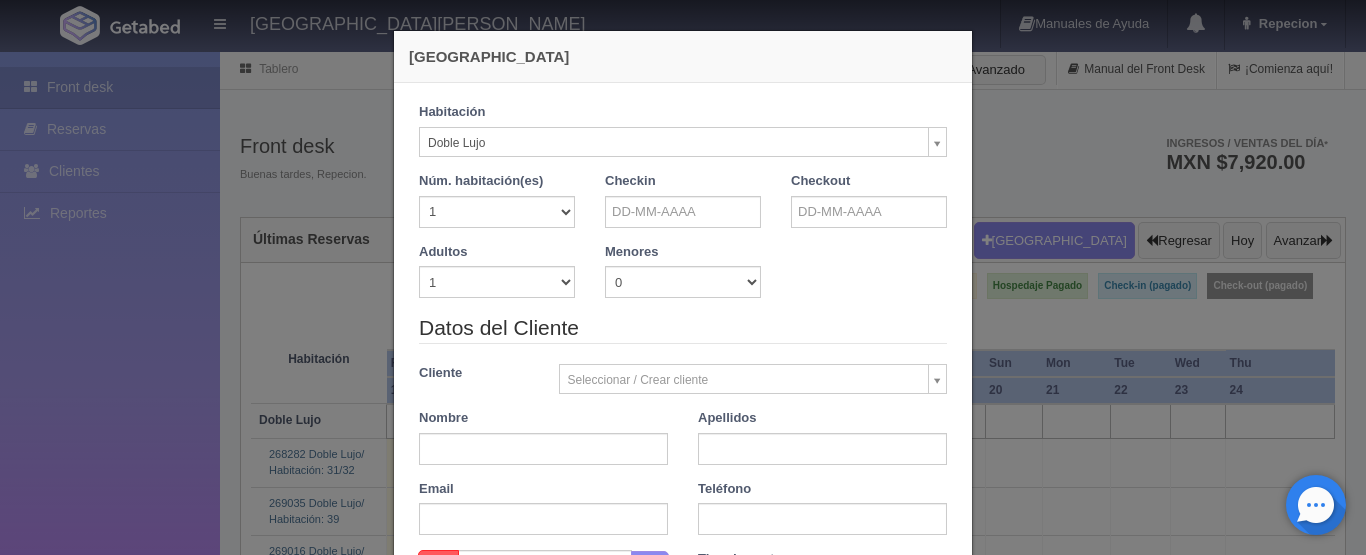 checkbox on "false" 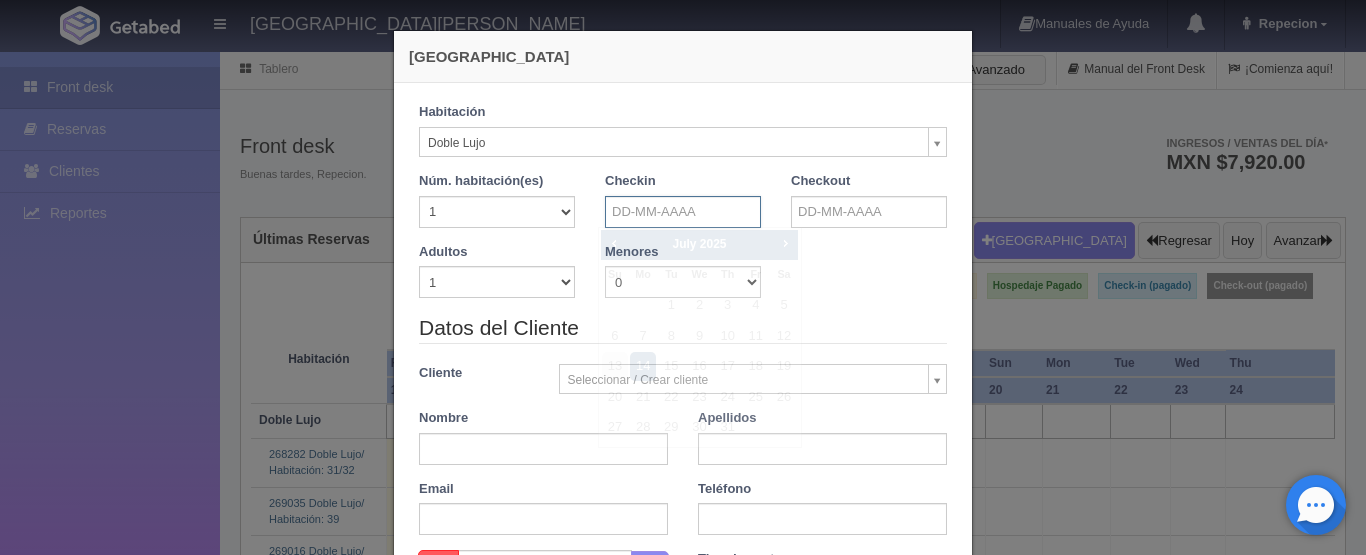 click at bounding box center [683, 212] 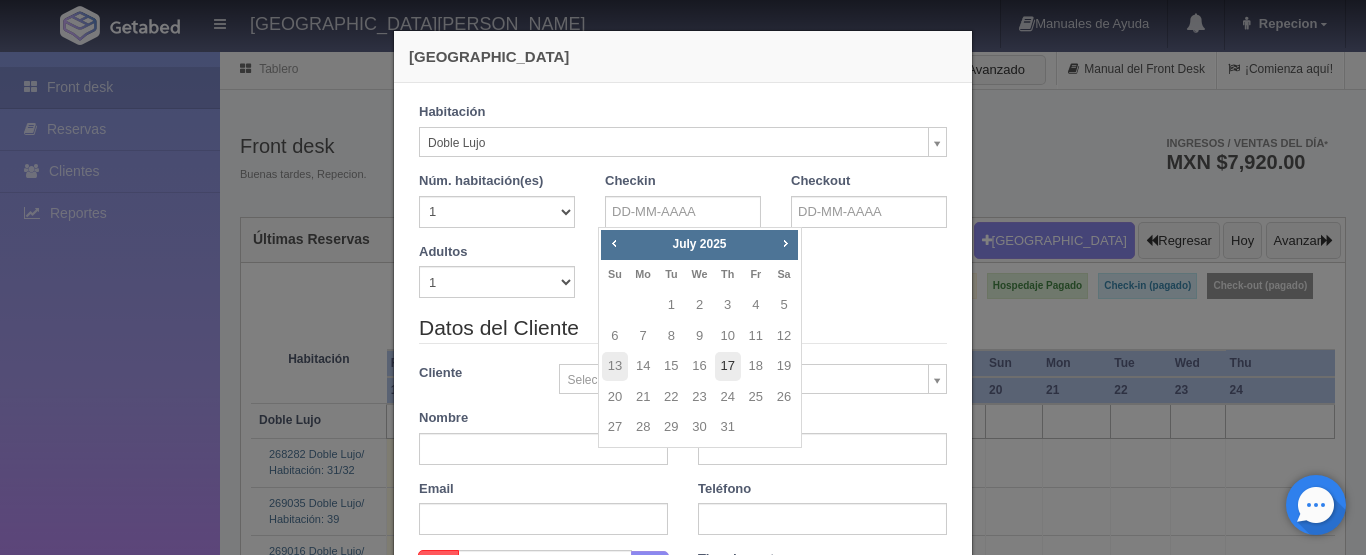 click on "17" at bounding box center (728, 366) 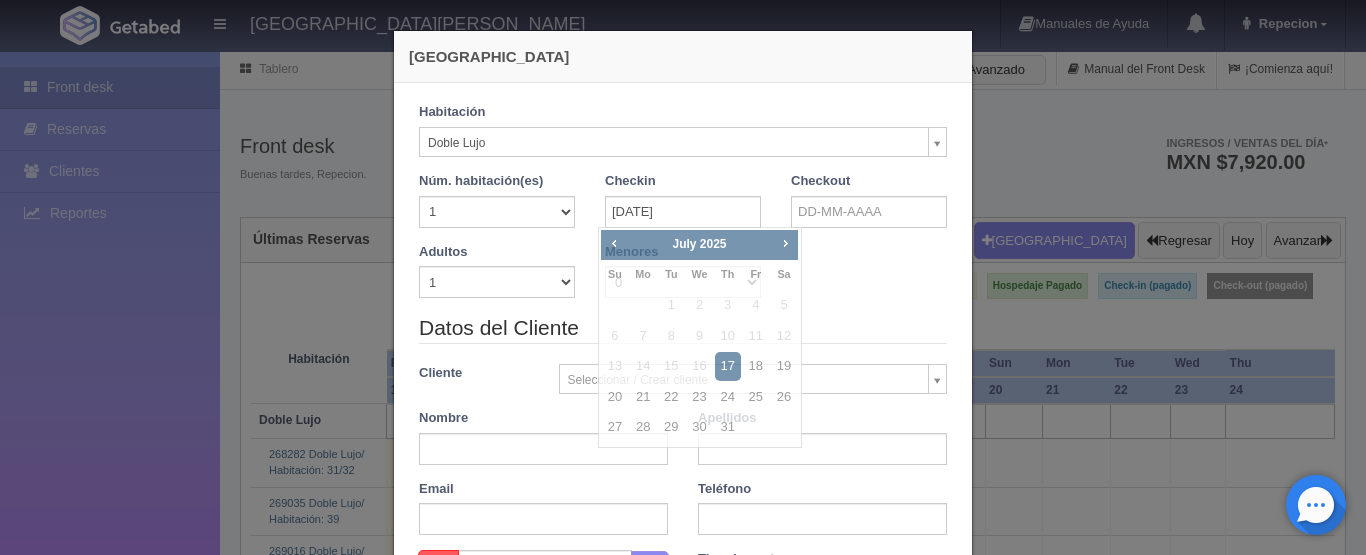 checkbox on "false" 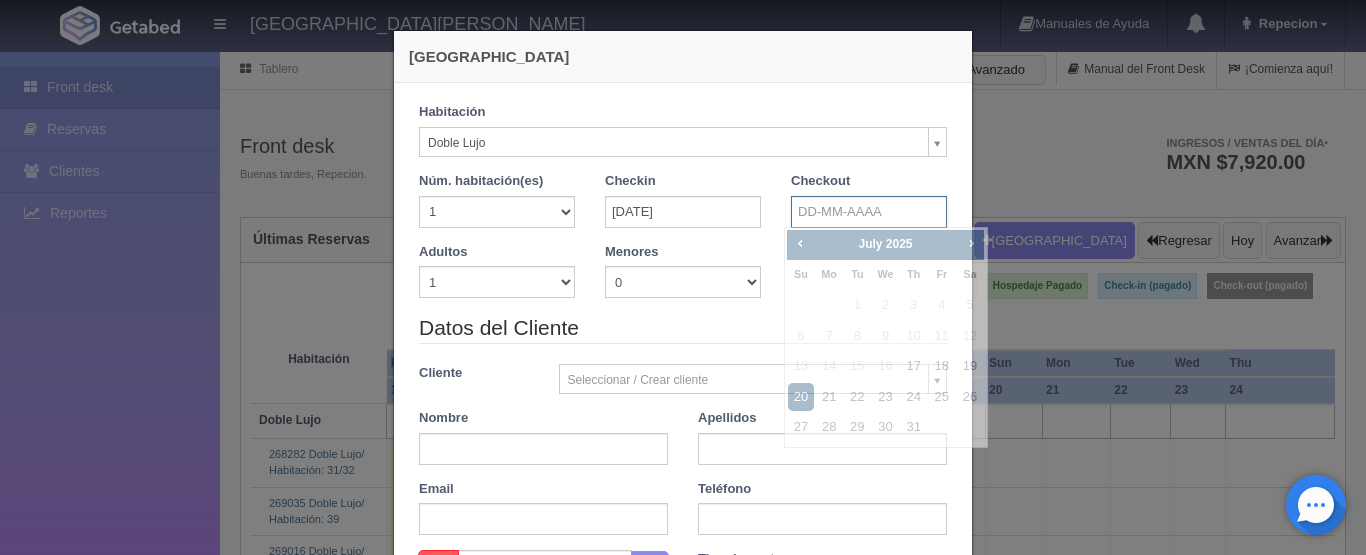 click at bounding box center (869, 212) 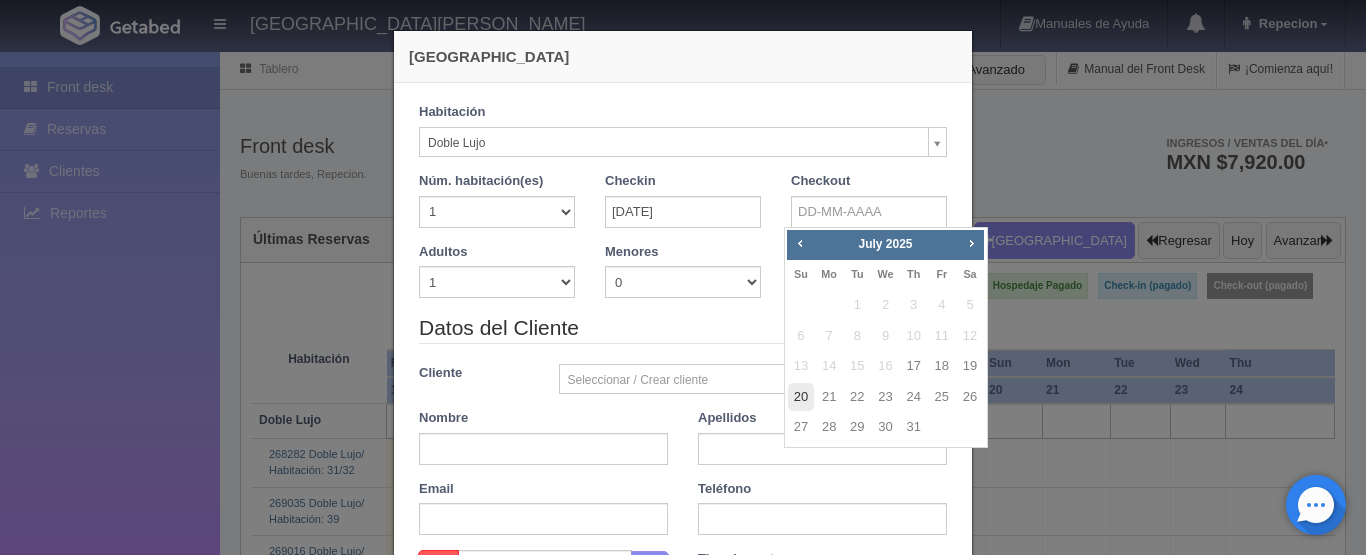 click on "20" at bounding box center [801, 397] 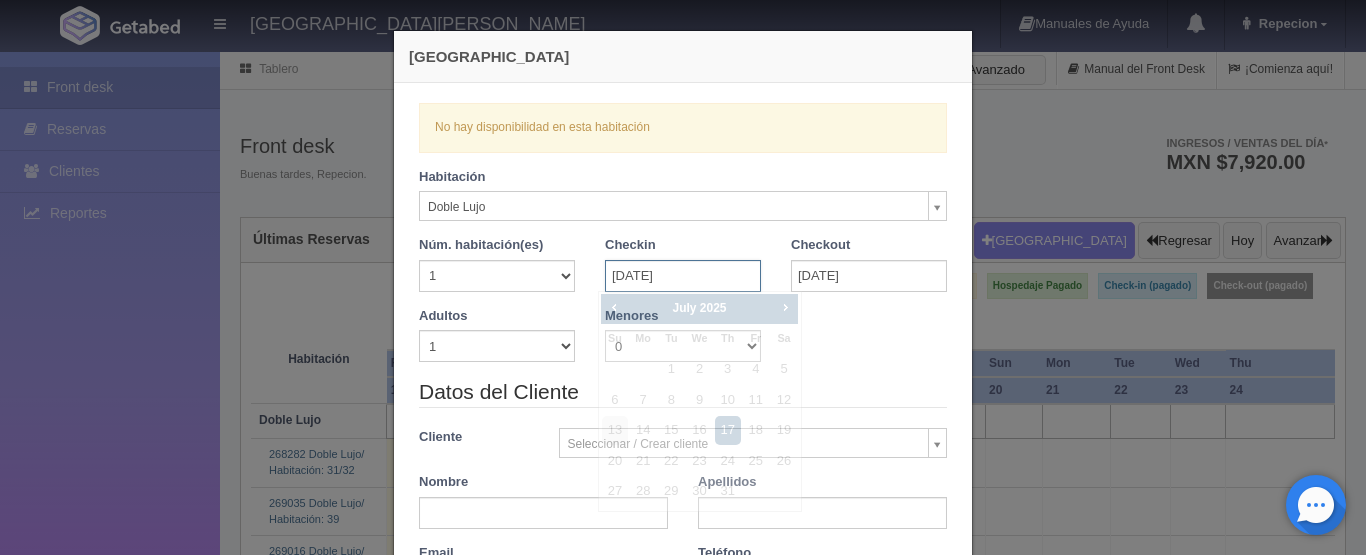 click on "17-07-2025" at bounding box center (683, 276) 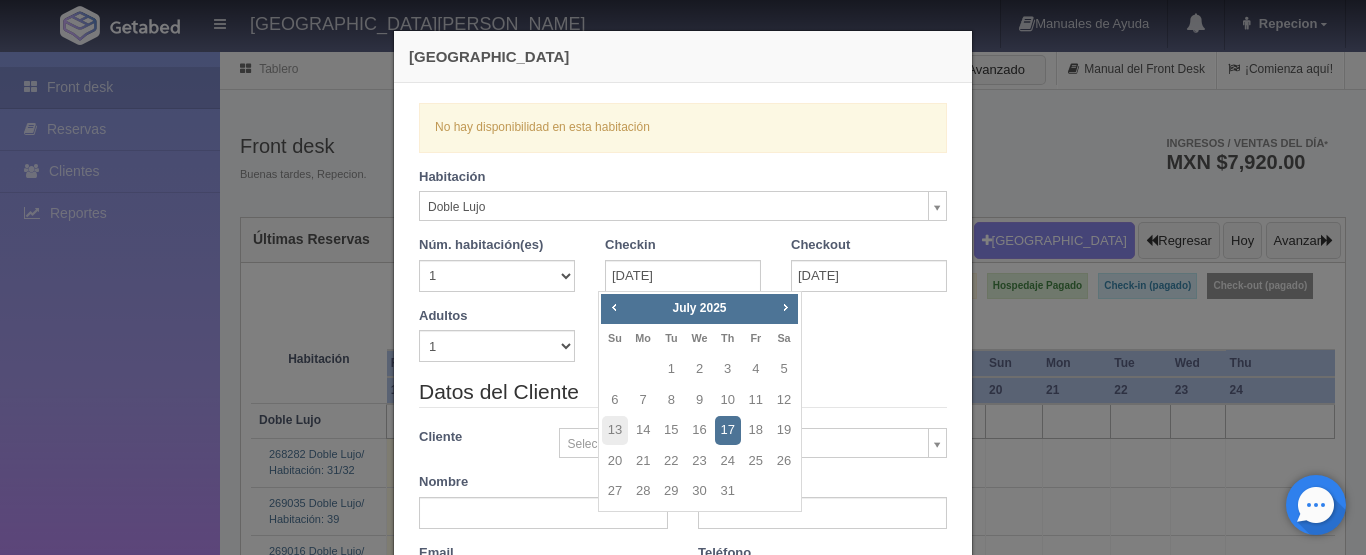 click on "Adultos
1
2
3
4
5
6
7
8
9
10
Menores
0
1
2
3
4
5
6
7
8
9
10
Edad menores
0
1
2
3
4
5
6
7
8
9
10
11
12
13
14
15
16
17
18" at bounding box center [683, 342] 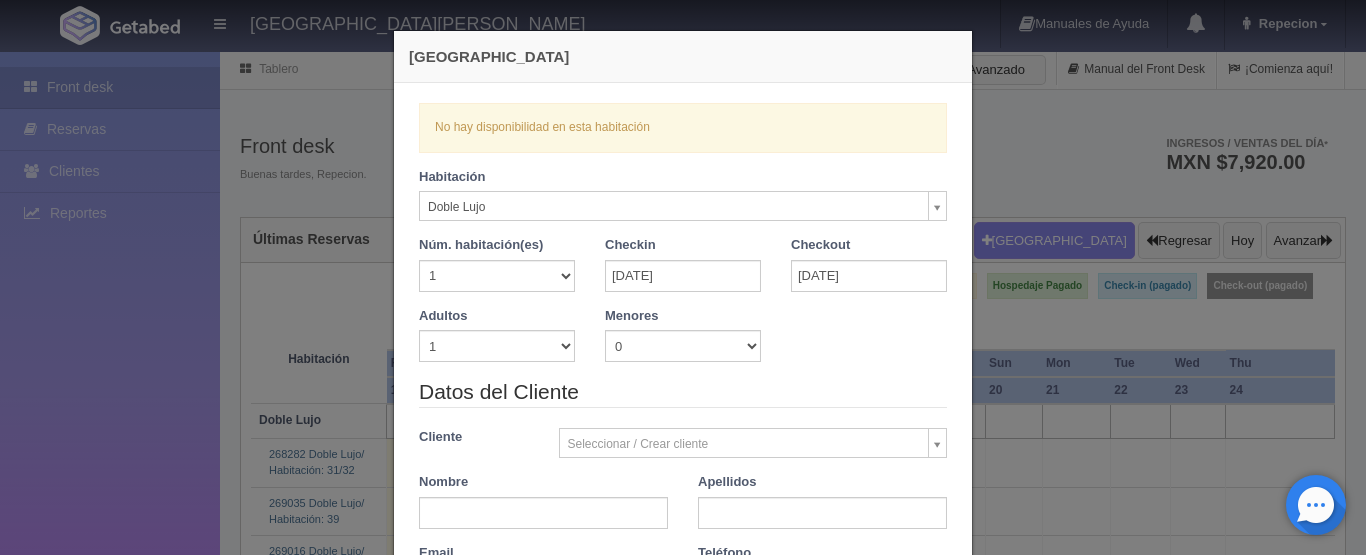 checkbox on "false" 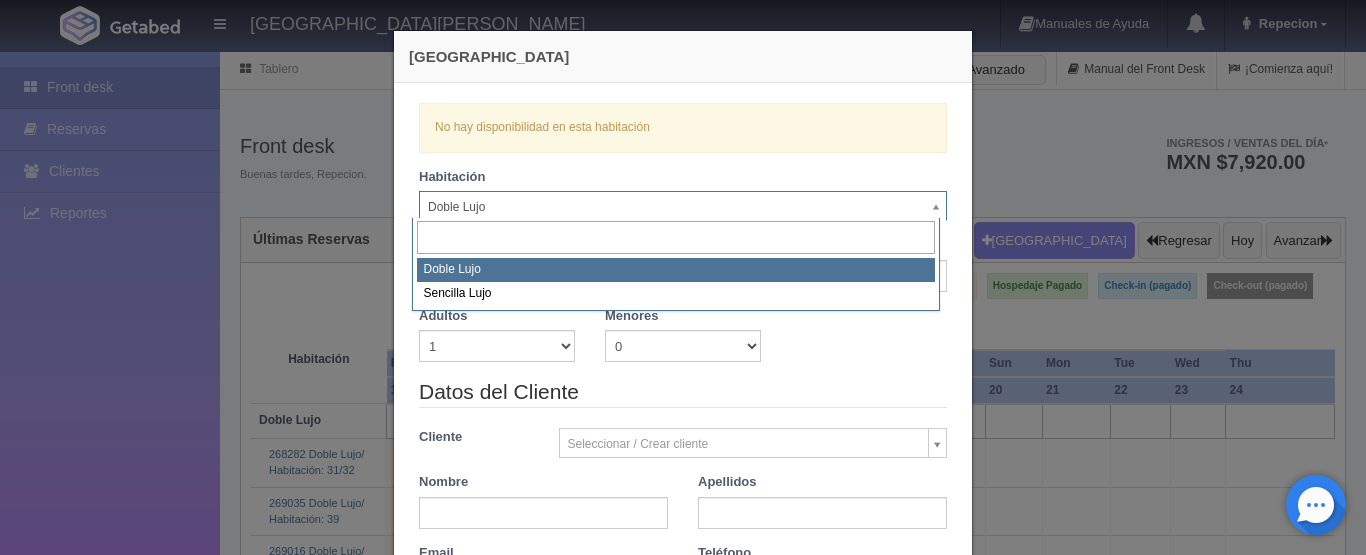 drag, startPoint x: 553, startPoint y: 201, endPoint x: 526, endPoint y: 217, distance: 31.38471 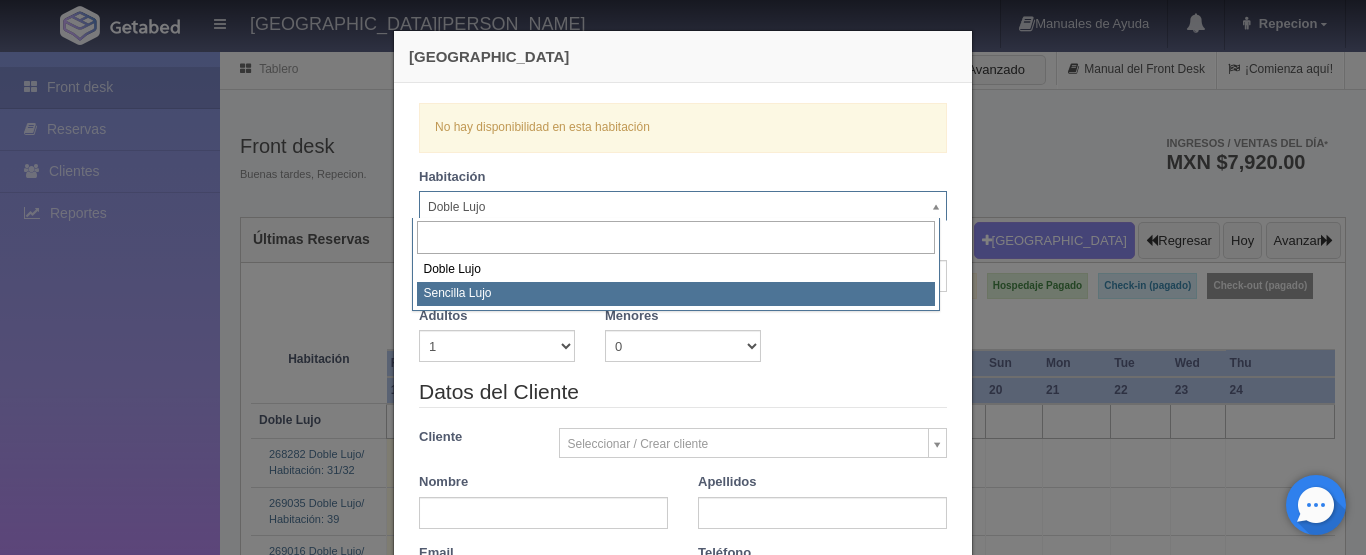 select on "576" 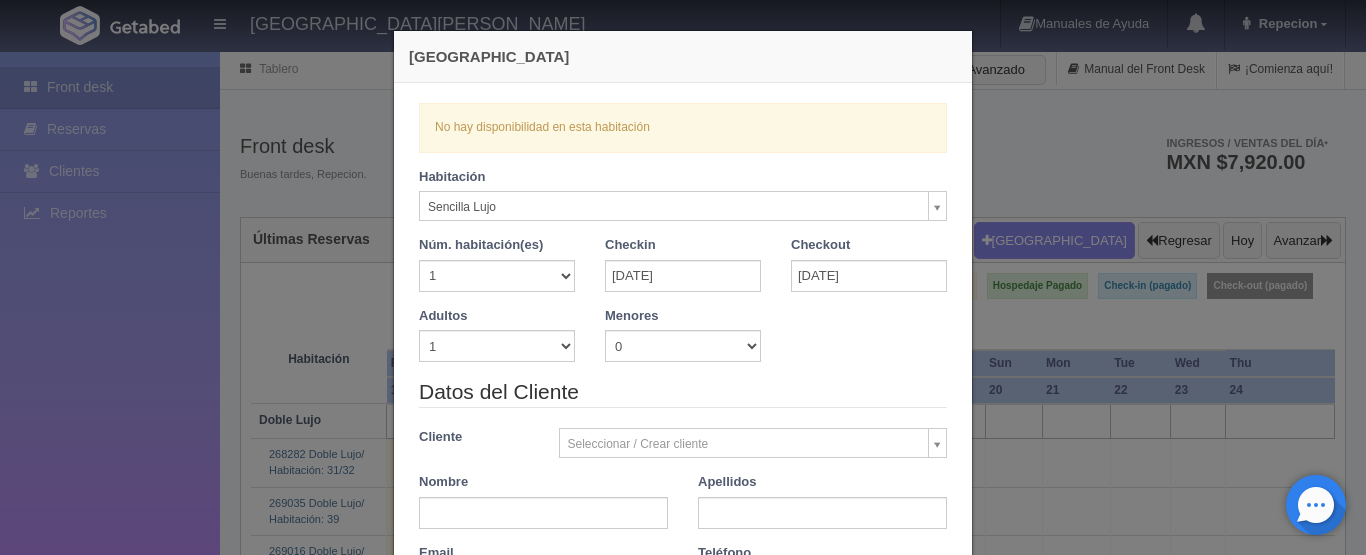 click on "Checkin
17-07-2025" at bounding box center [683, 264] 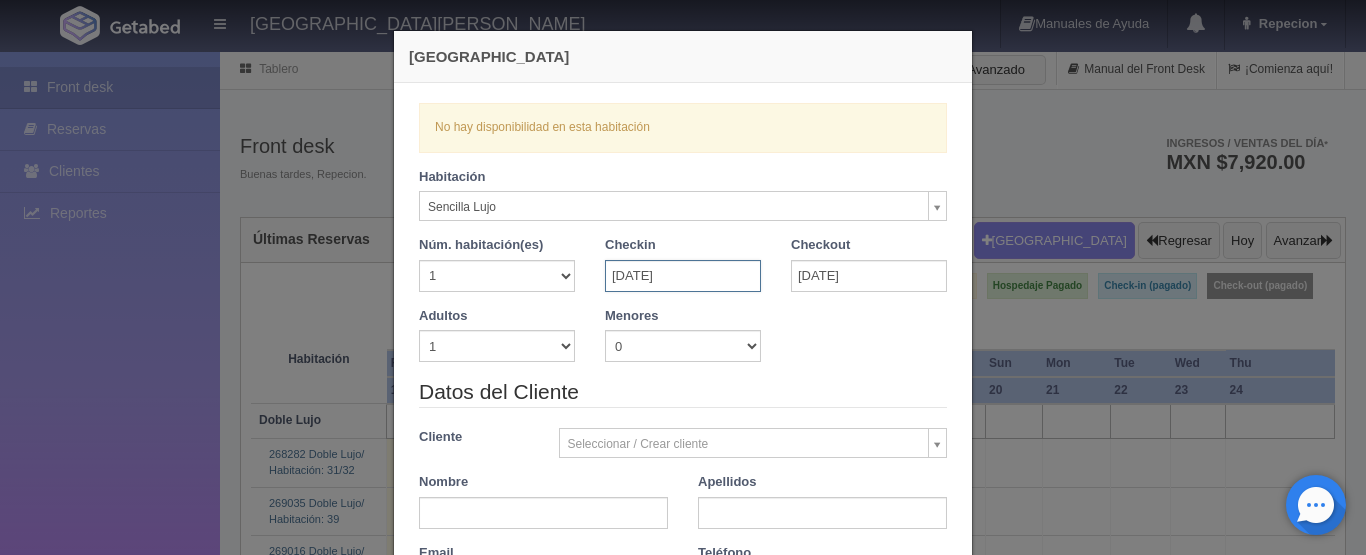 click on "17-07-2025" at bounding box center [683, 276] 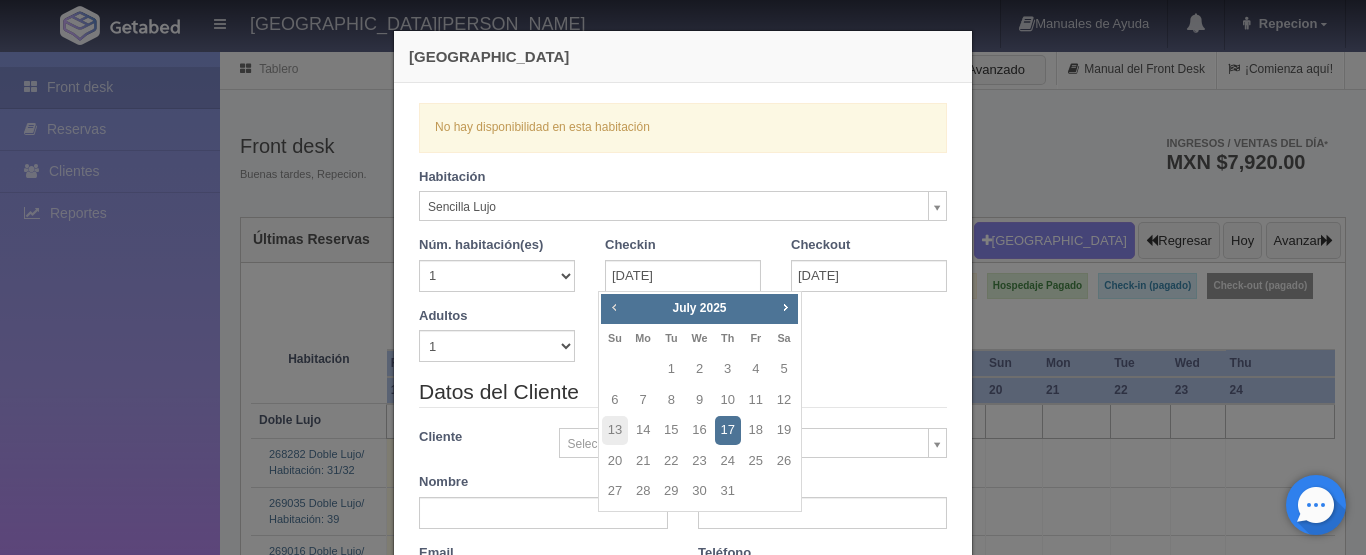 click on "Prev" at bounding box center (614, 307) 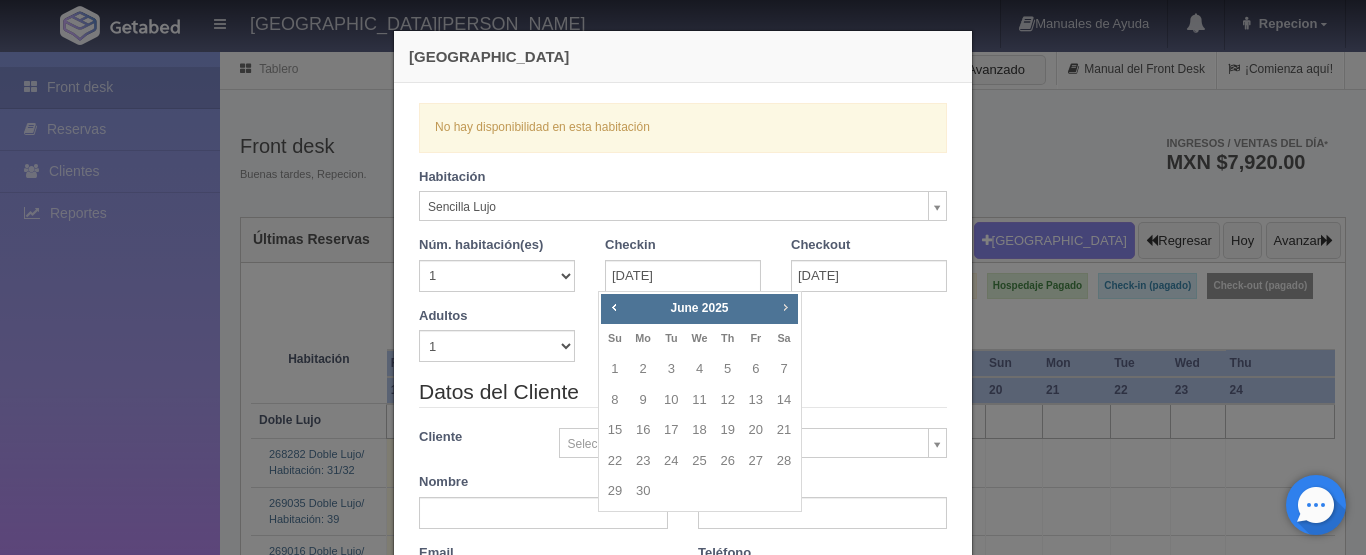 click on "Next" at bounding box center (785, 307) 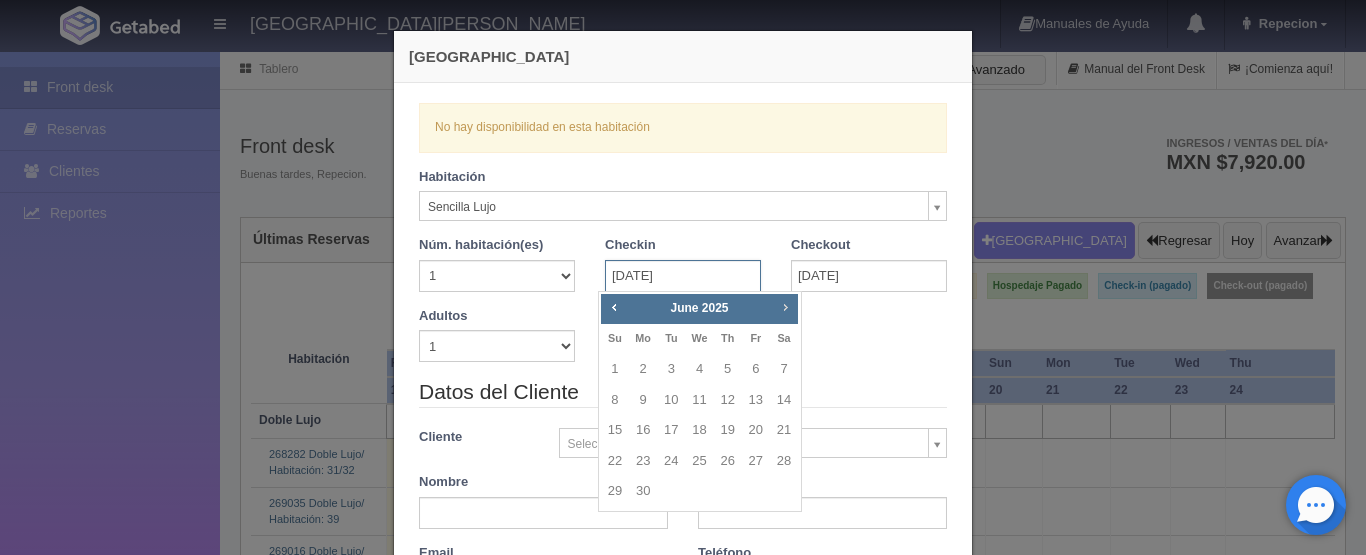 checkbox on "false" 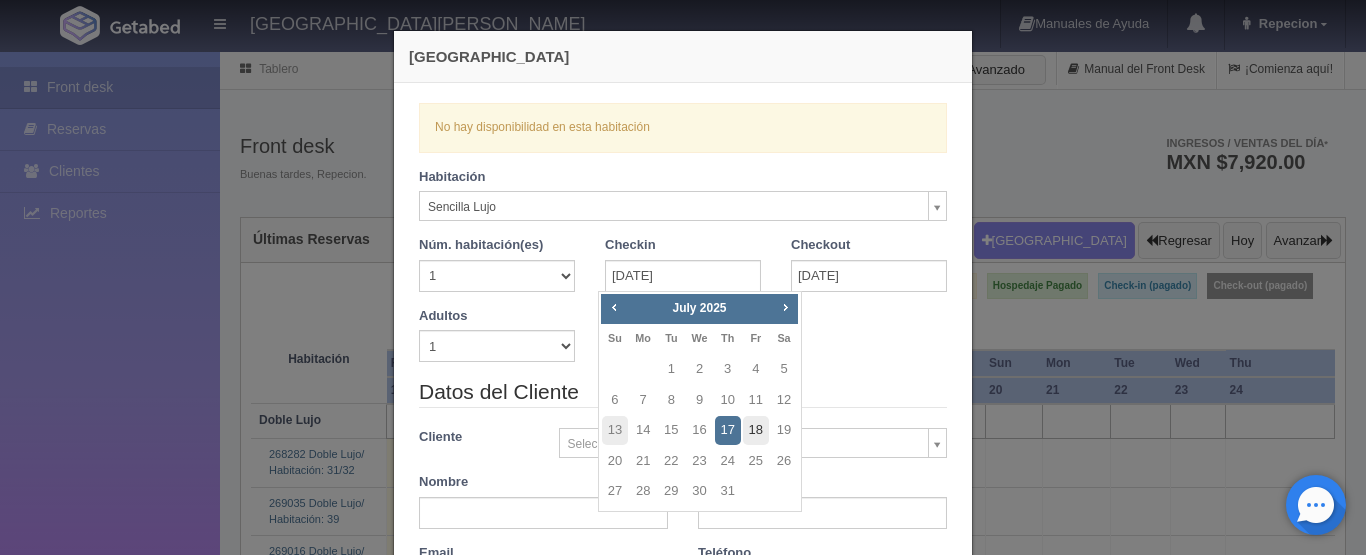 click on "18" at bounding box center [756, 430] 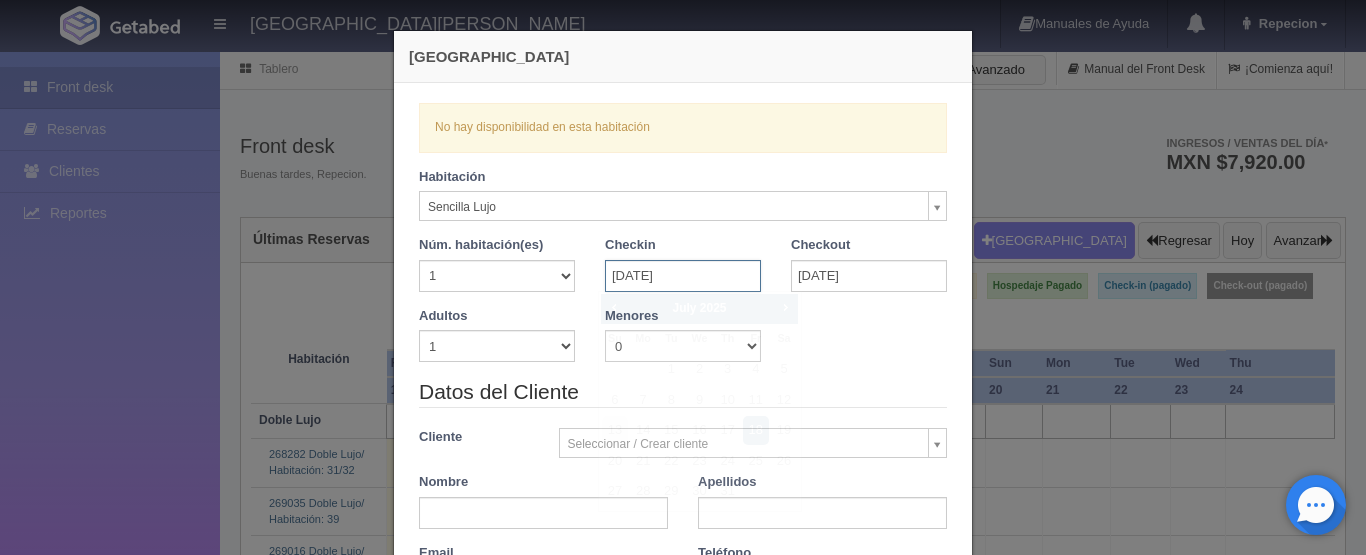click on "18-07-2025" at bounding box center (683, 276) 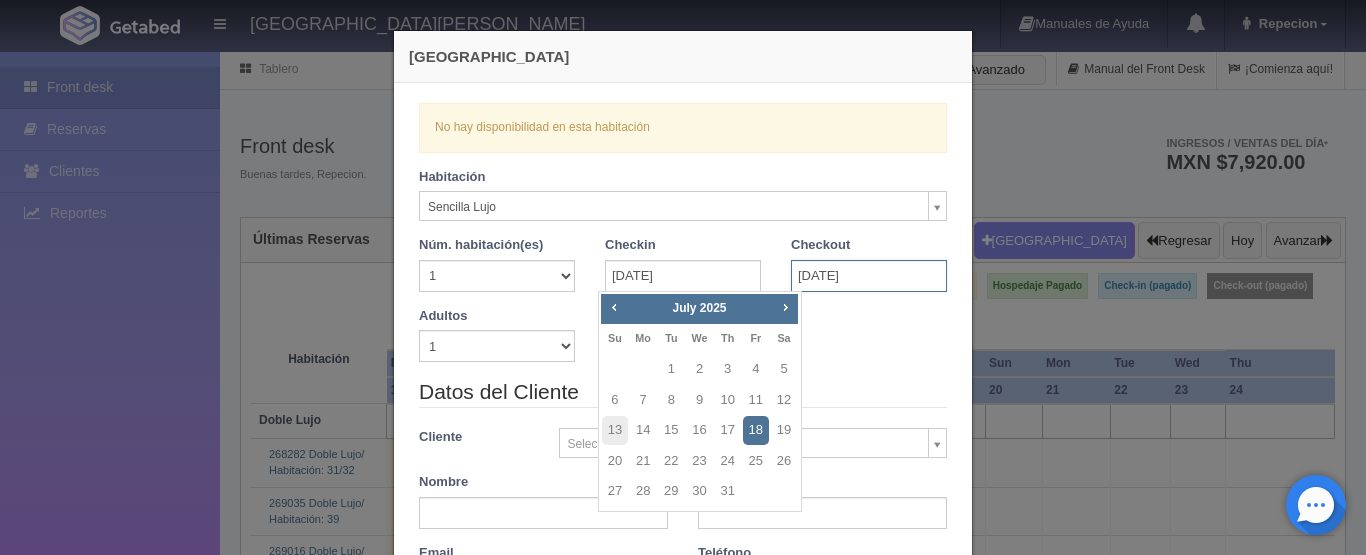 click on "20-07-2025" at bounding box center [869, 276] 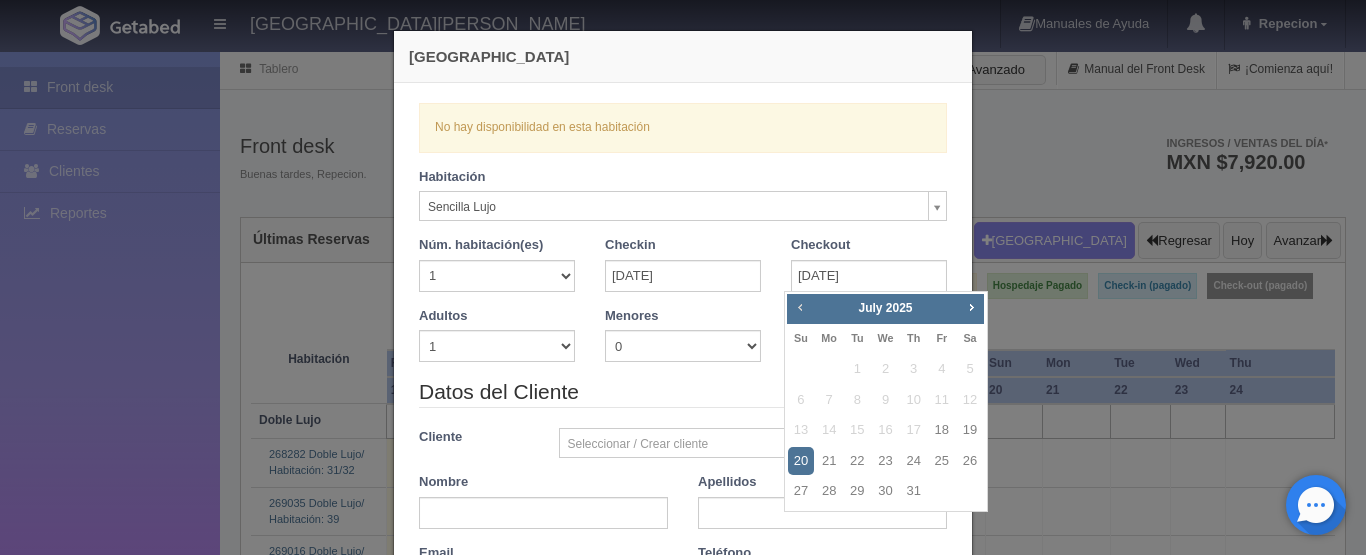 click on "Prev" at bounding box center [800, 307] 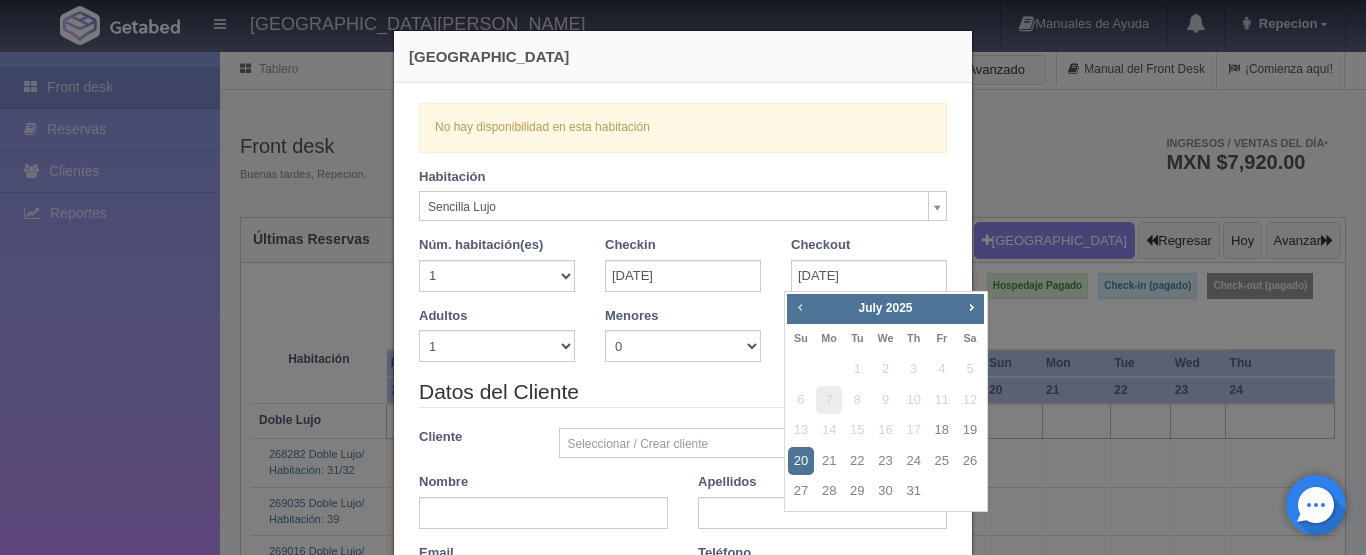 checkbox on "false" 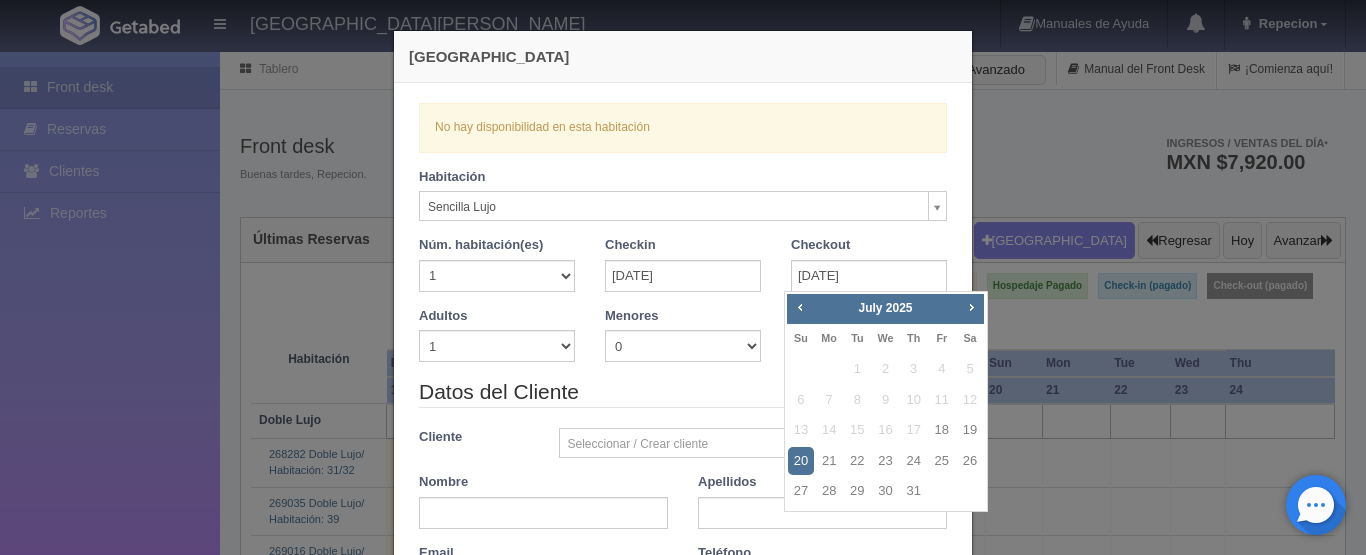 click on "20" at bounding box center (801, 461) 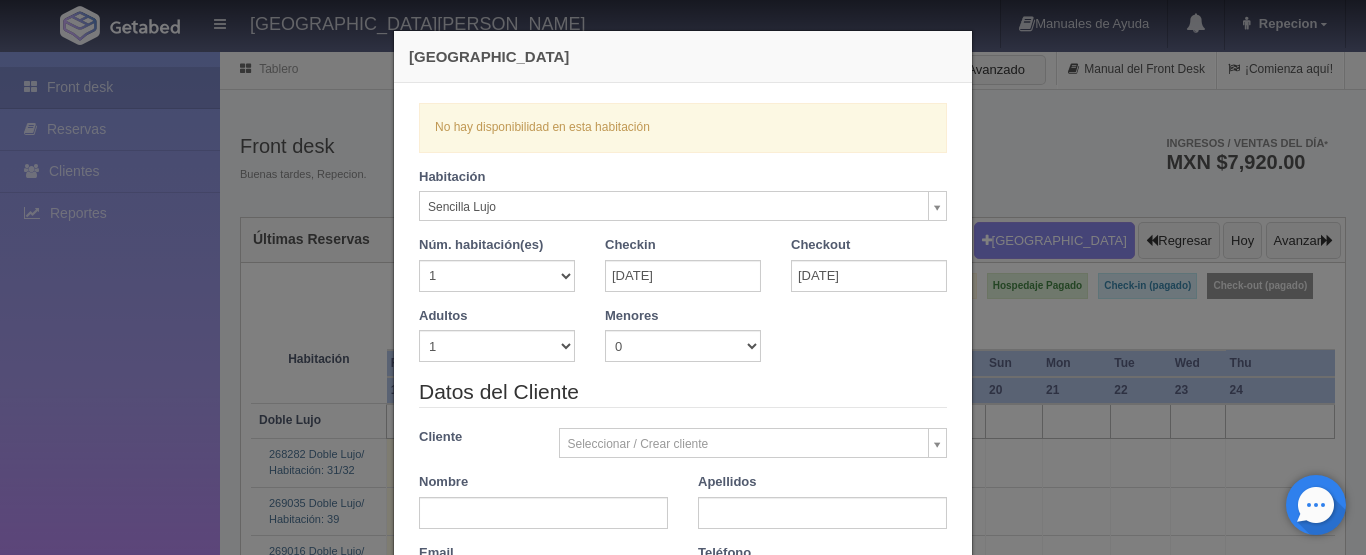 click on "Núm. habitación(es)
1
2
3
4
5
6
7
8
9
10
11
12
13
14
15
16
17
18
19
20" at bounding box center [497, 271] 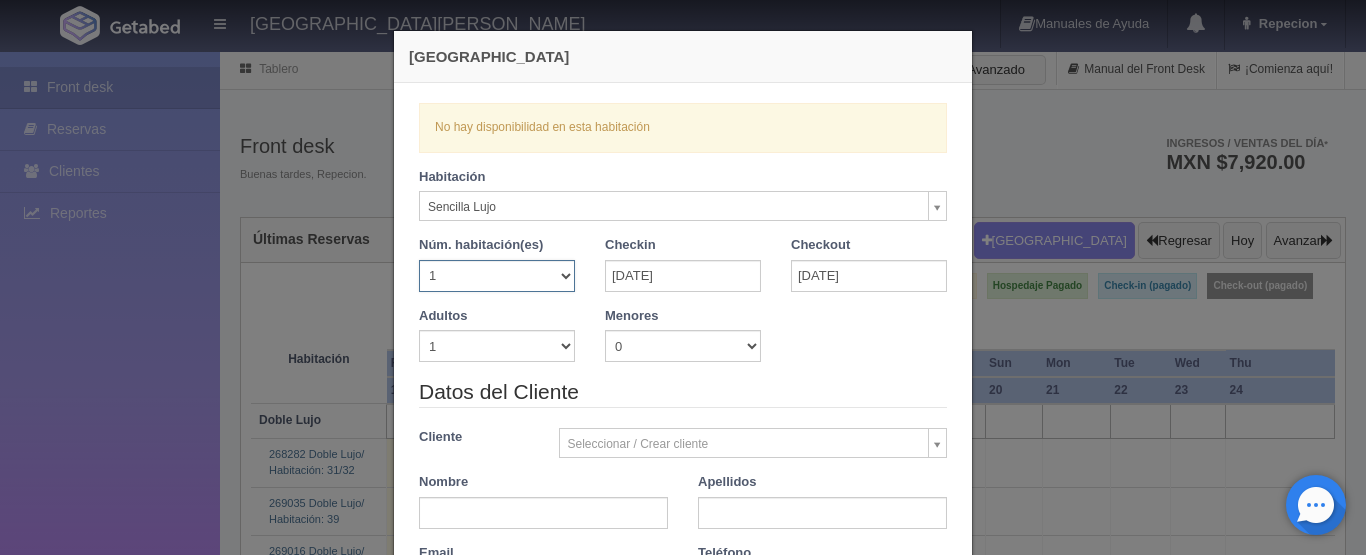 click on "1
2
3
4
5
6
7
8
9
10
11
12
13
14
15
16
17
18
19
20" at bounding box center (497, 276) 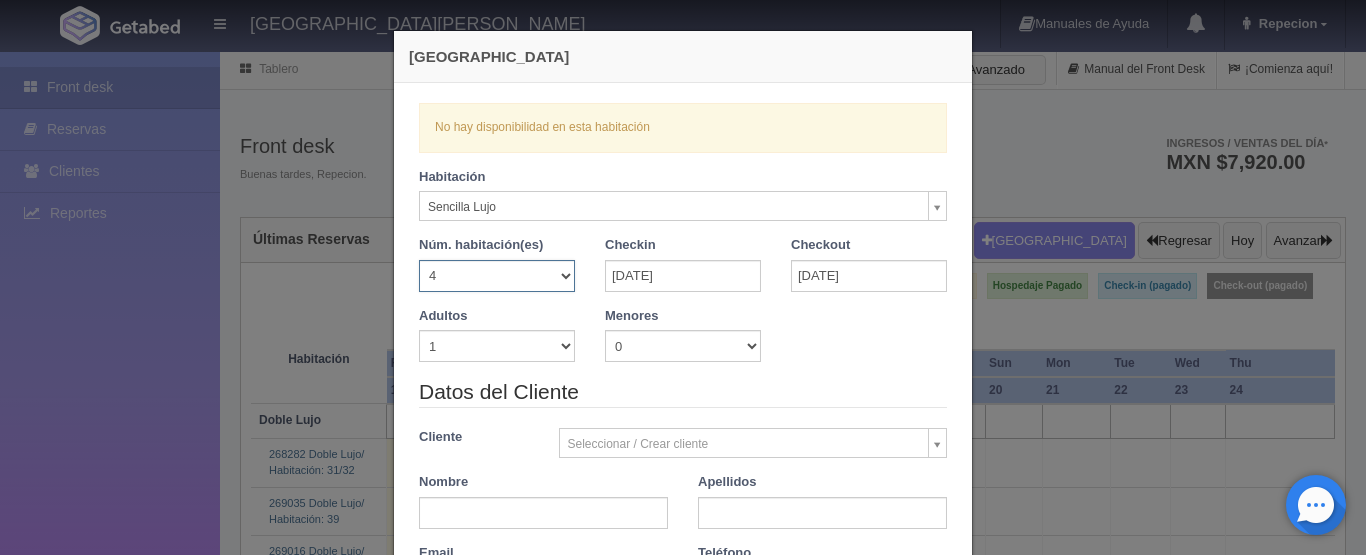 click on "1
2
3
4
5
6
7
8
9
10
11
12
13
14
15
16
17
18
19
20" at bounding box center [497, 276] 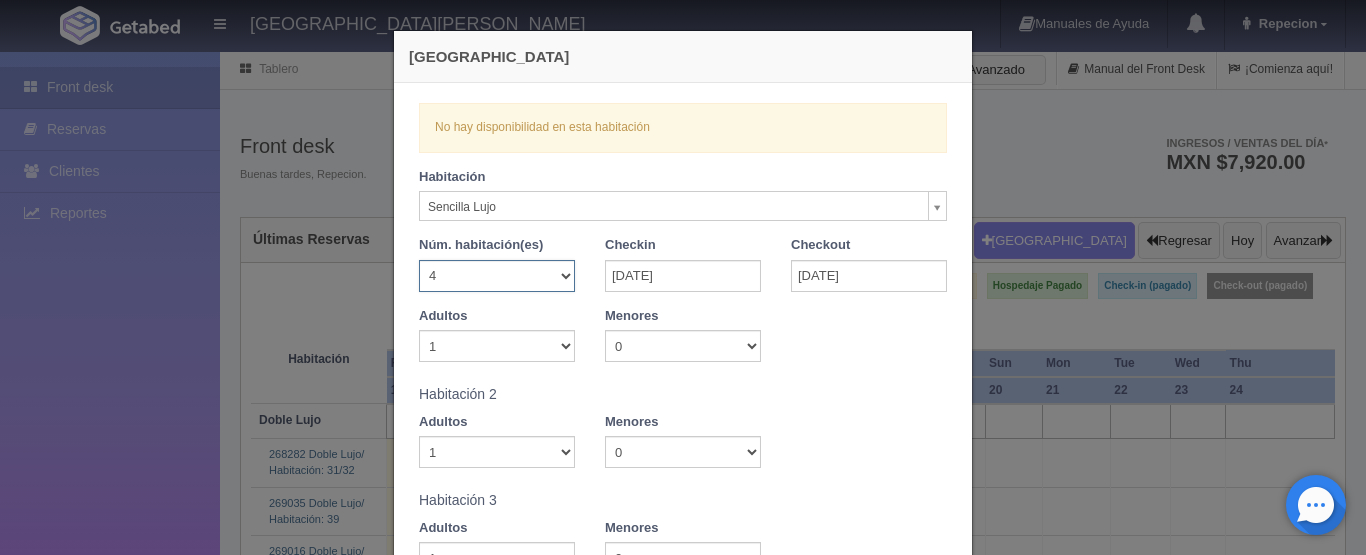 checkbox on "false" 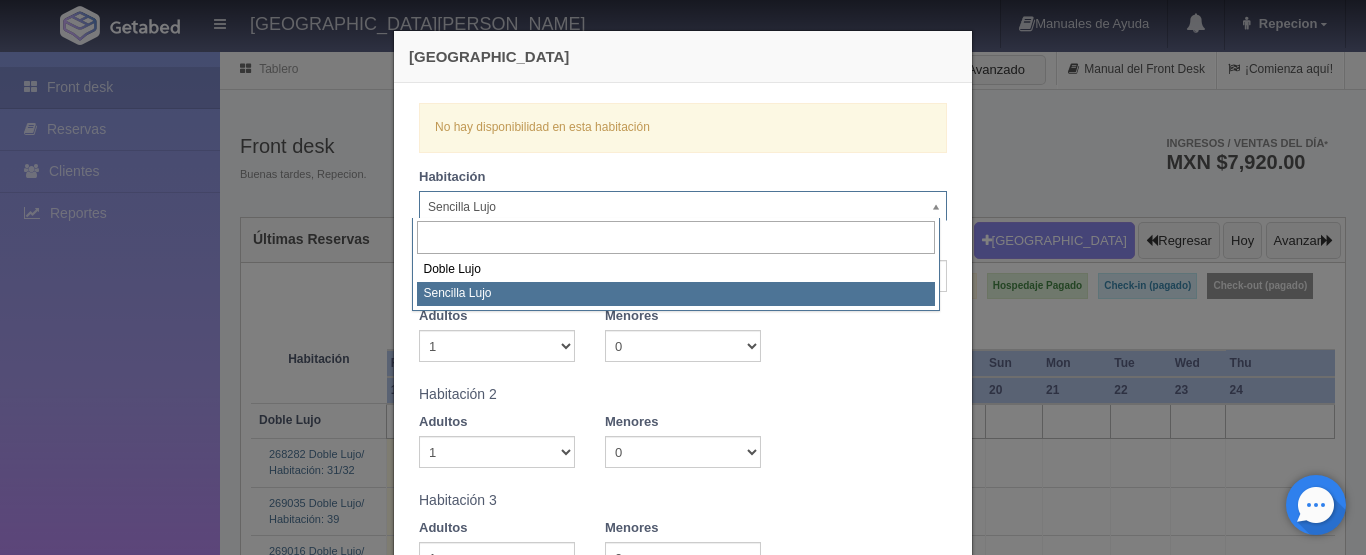 click on "HOTEL SAN FRANCISCO PLAZA
Manuales de Ayuda
Actualizaciones recientes
Repecion
Mi Perfil
Salir / Log Out
Procesando...
Front desk
Reservas
Clientes
Reportes
Reporte del día
Concentrado de ventas
Analíticas y revenue
Tablero" at bounding box center [683, 2158] 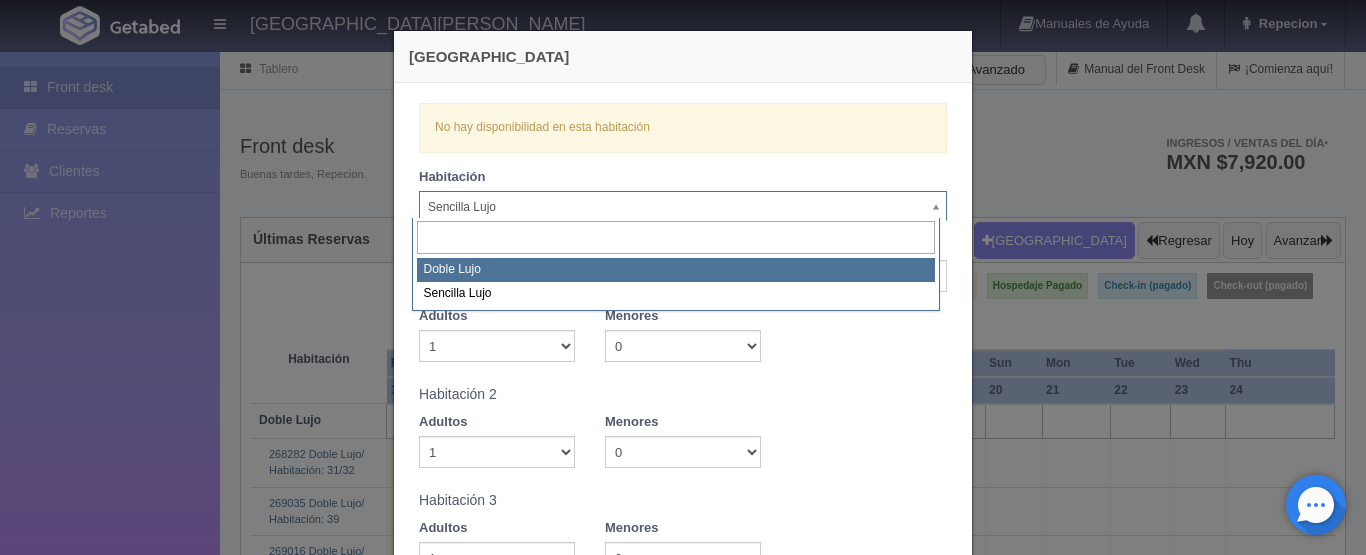 drag, startPoint x: 460, startPoint y: 277, endPoint x: 468, endPoint y: 250, distance: 28.160255 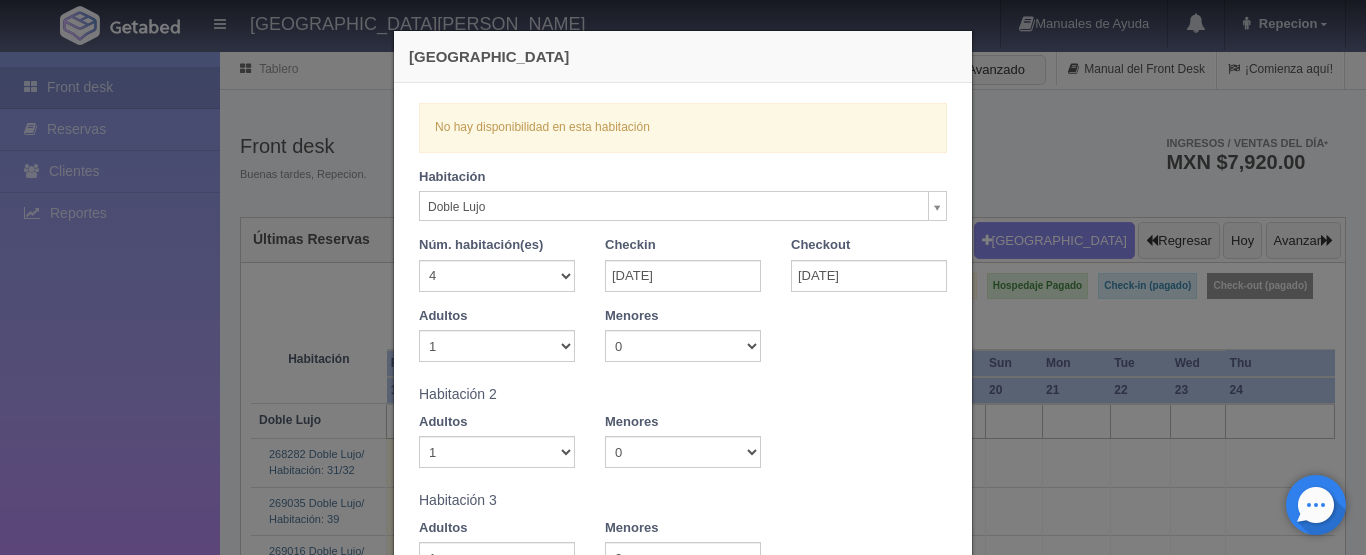 checkbox on "false" 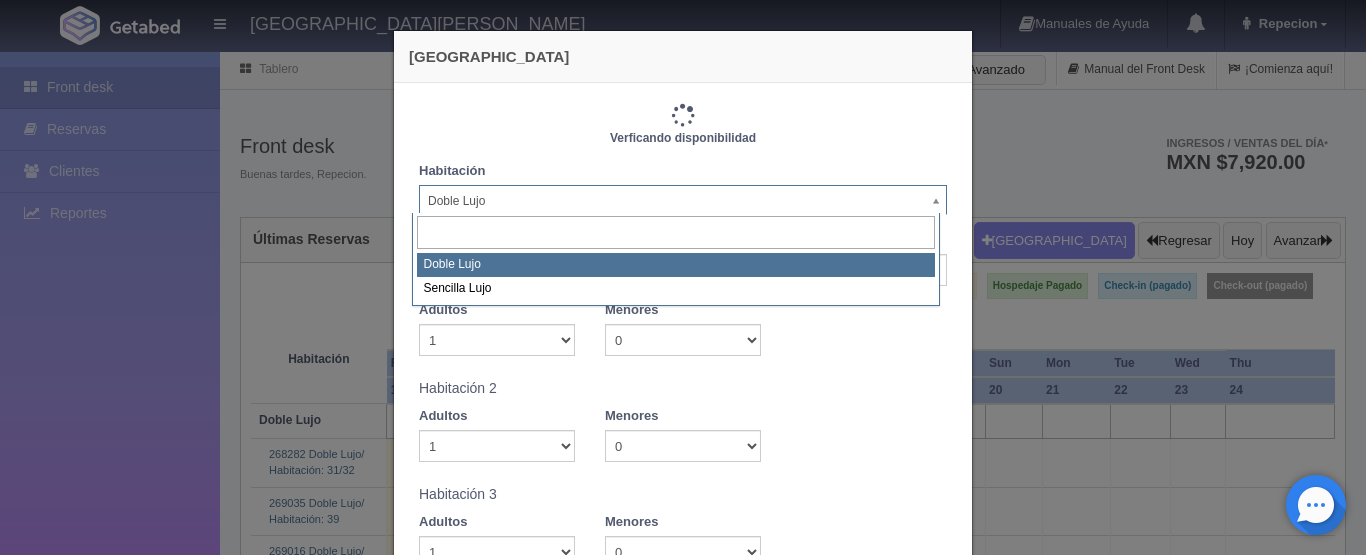 click on "HOTEL SAN FRANCISCO PLAZA
Manuales de Ayuda
Actualizaciones recientes
Repecion
Mi Perfil
Salir / Log Out
Procesando...
Front desk
Reservas
Clientes
Reportes
Reporte del día
Concentrado de ventas
Analíticas y revenue
Tablero" at bounding box center [683, 2158] 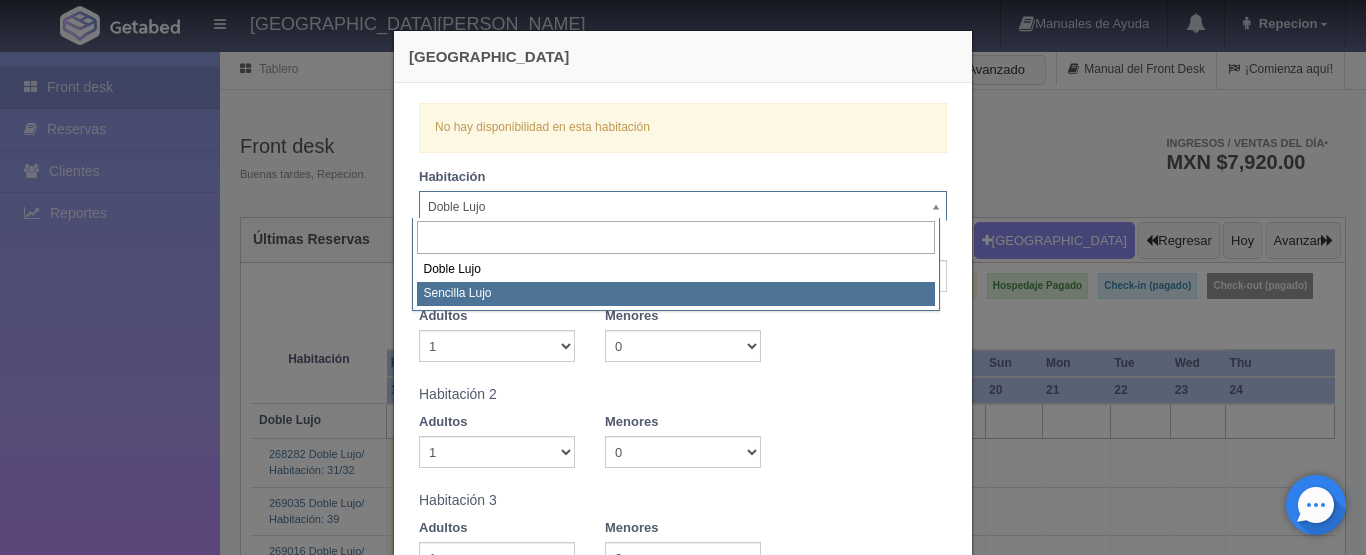 select on "576" 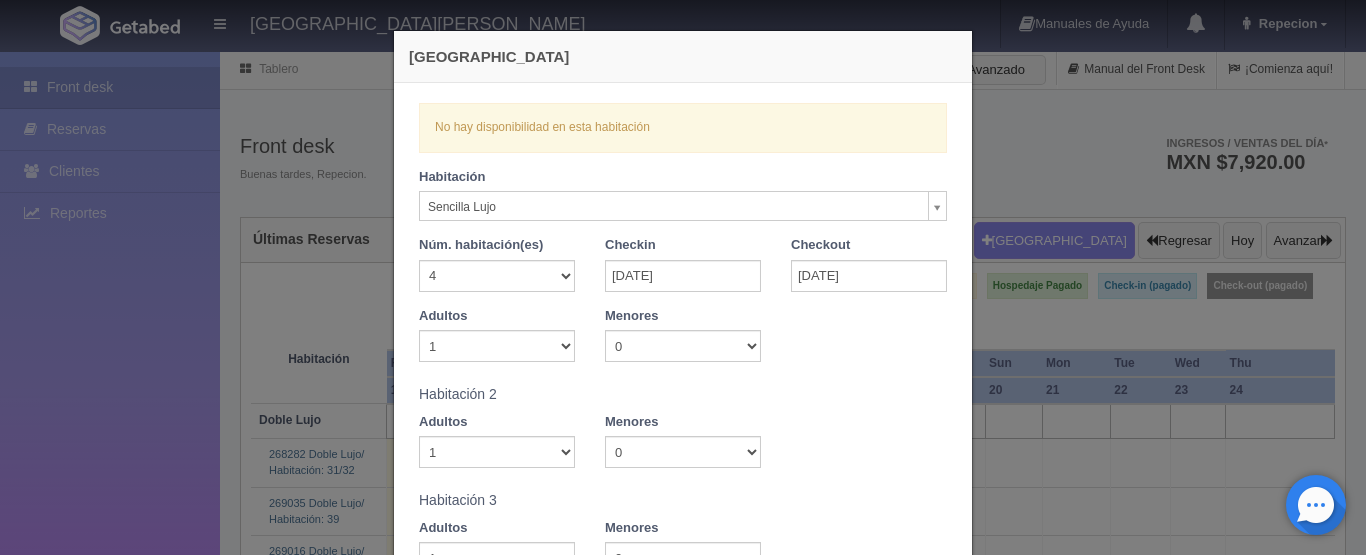 checkbox on "false" 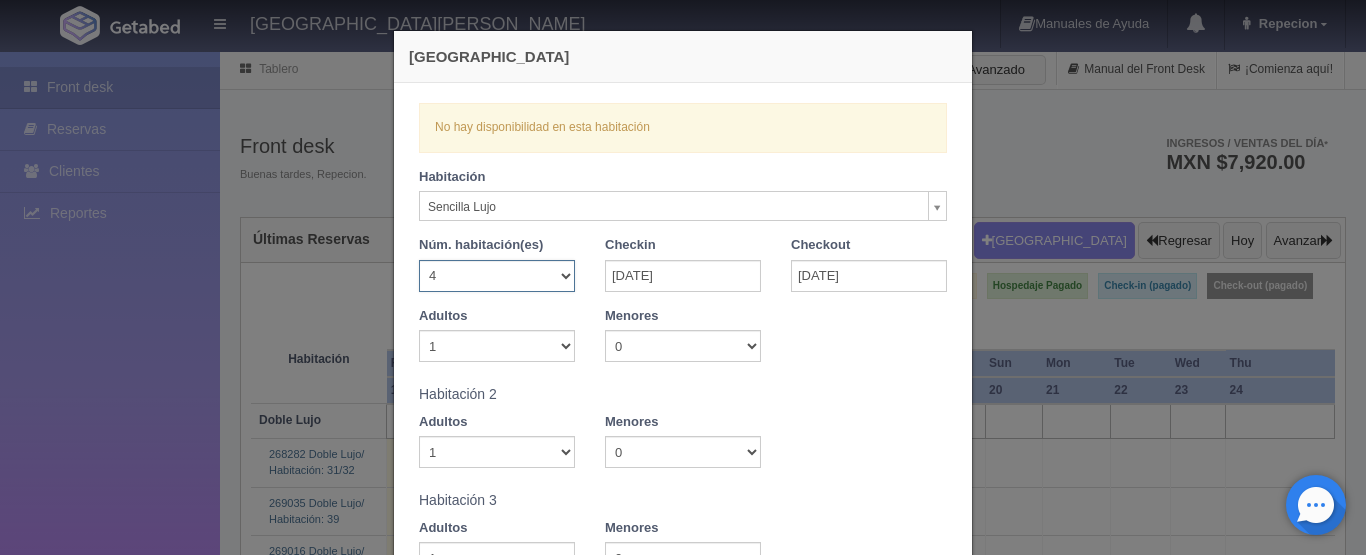 click on "1
2
3
4
5
6
7
8
9
10
11
12
13
14
15
16
17
18
19
20" at bounding box center (497, 276) 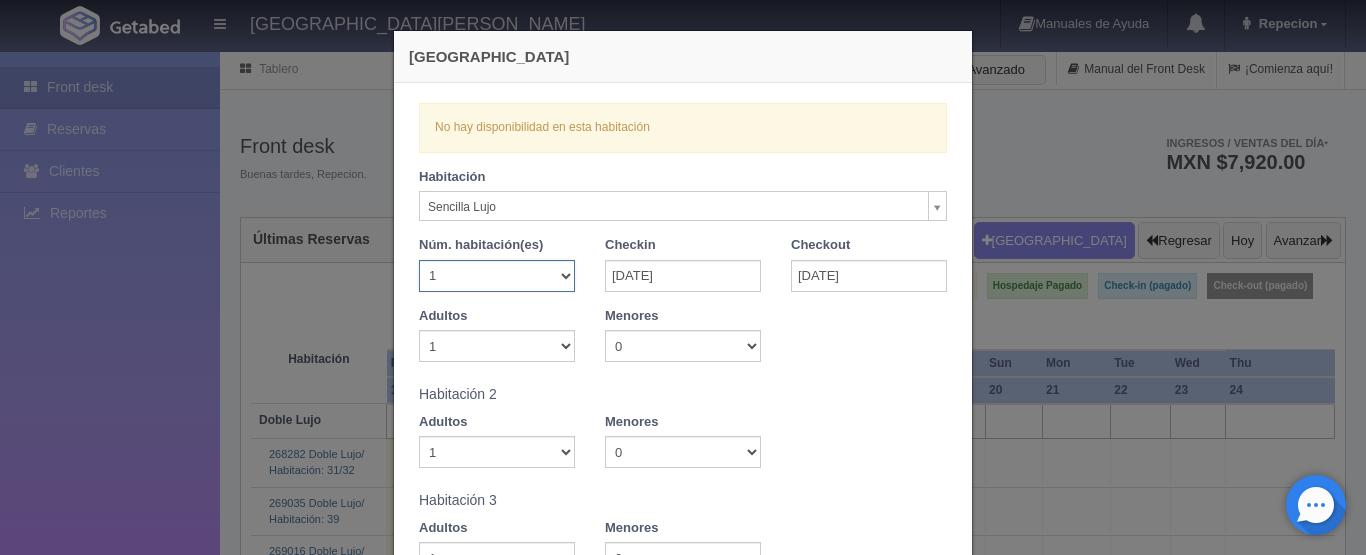 click on "1
2
3
4
5
6
7
8
9
10
11
12
13
14
15
16
17
18
19
20" at bounding box center (497, 276) 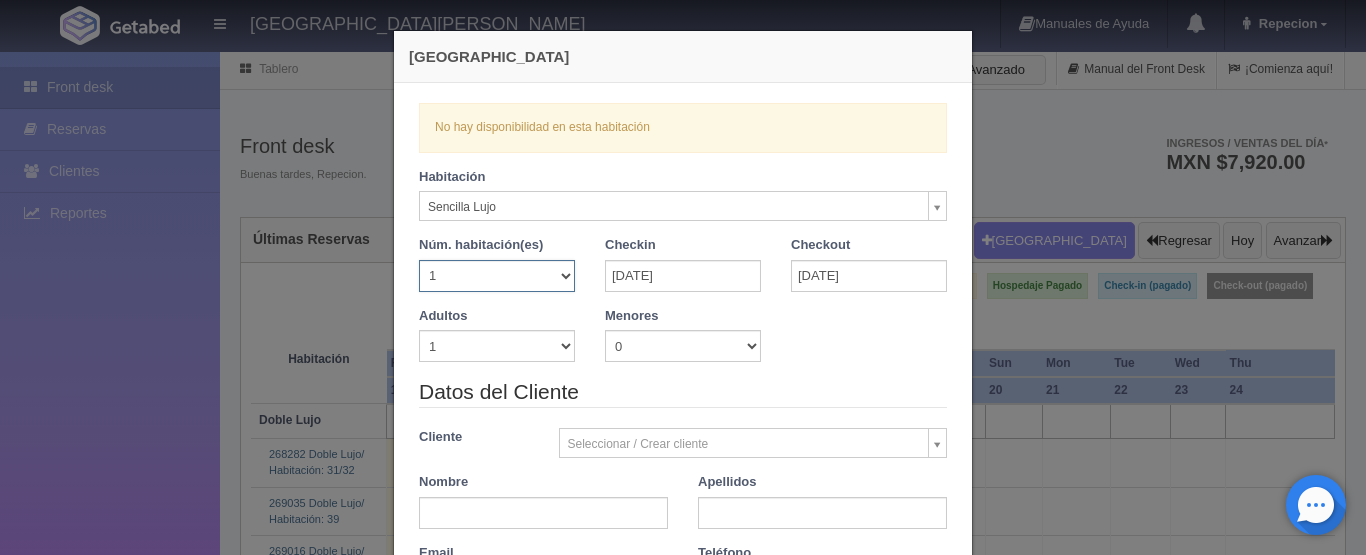 checkbox on "false" 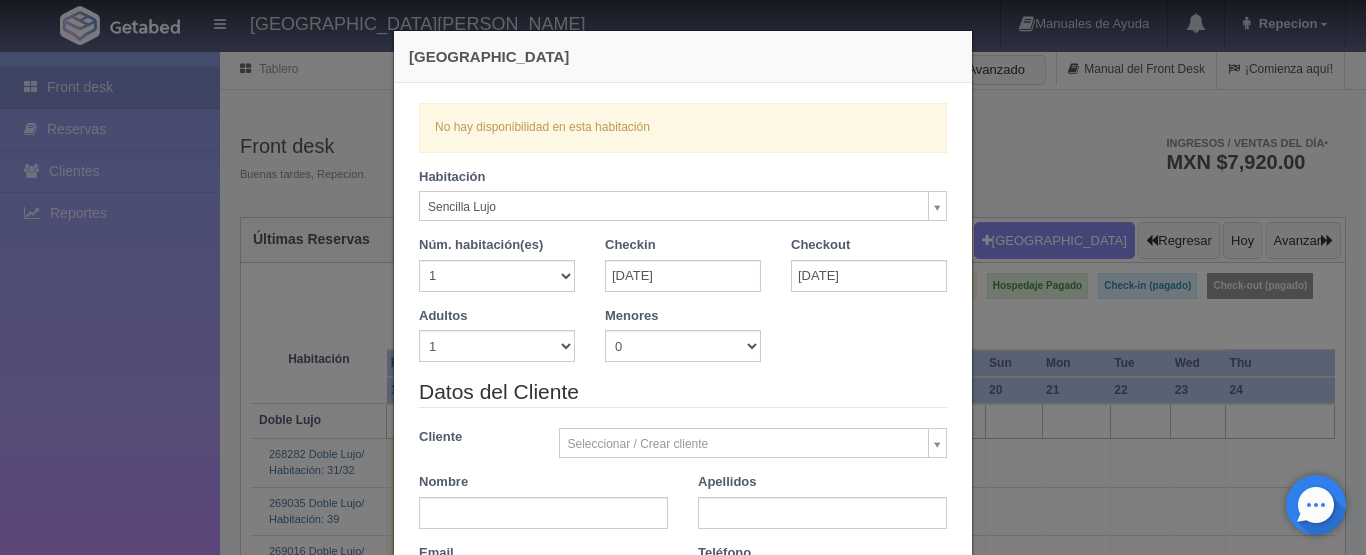 click on "HOTEL SAN FRANCISCO PLAZA
Manuales de Ayuda
Actualizaciones recientes
Repecion
Mi Perfil
Salir / Log Out
Procesando...
Front desk
Reservas
Clientes
Reportes
Reporte del día
Concentrado de ventas
Analíticas y revenue
Tablero" at bounding box center (683, 2158) 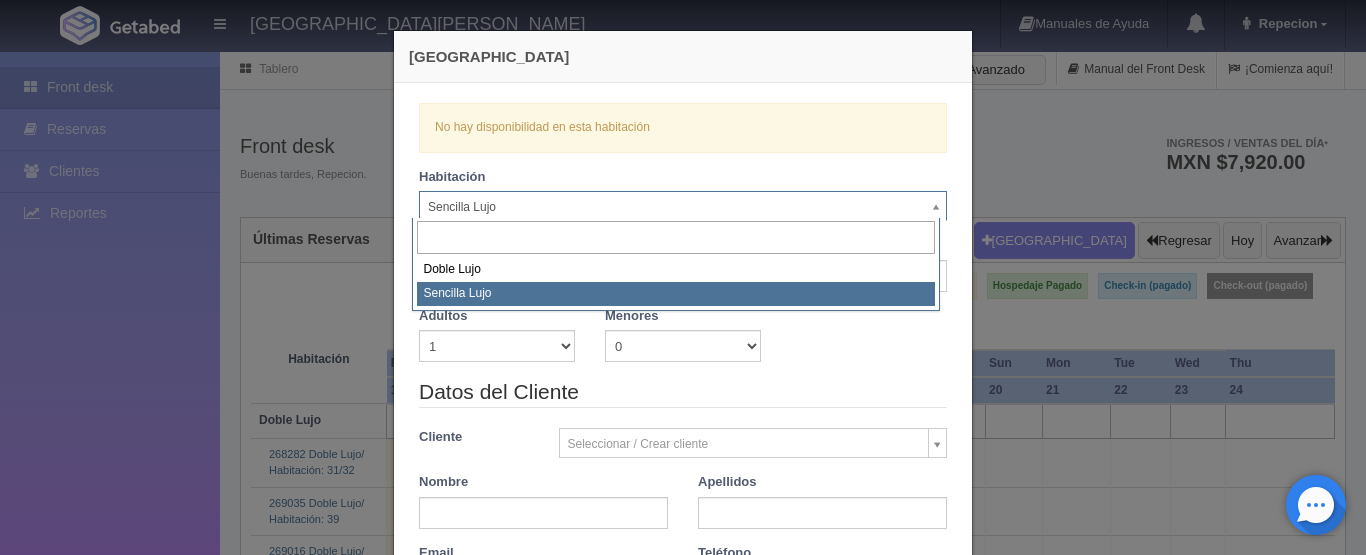 drag, startPoint x: 514, startPoint y: 203, endPoint x: 511, endPoint y: 222, distance: 19.235384 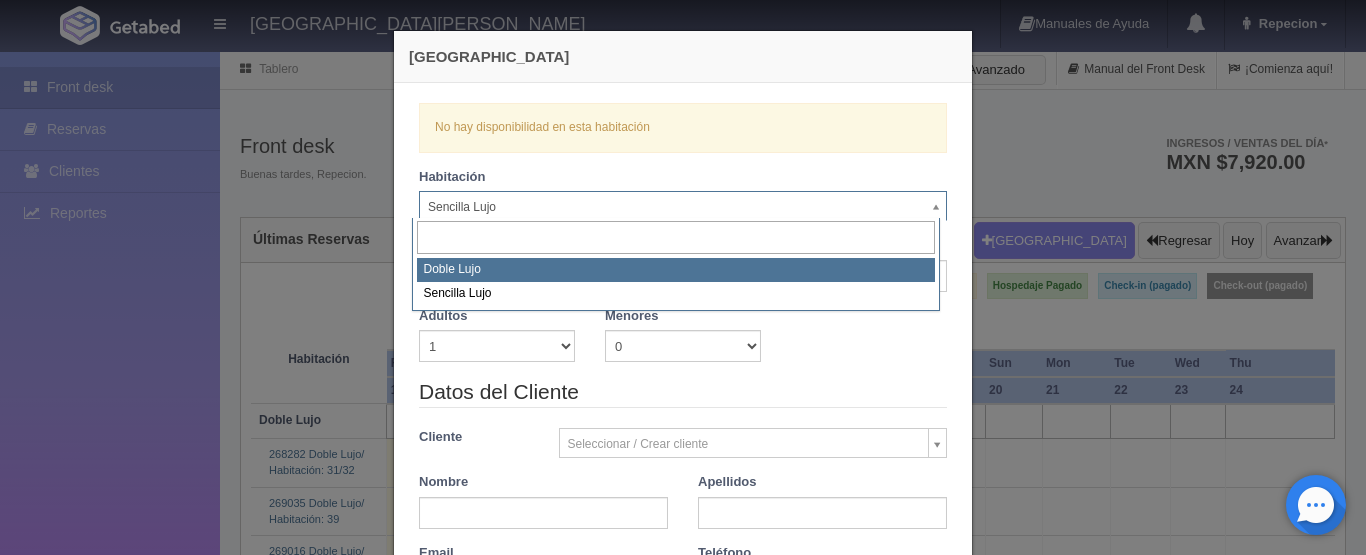 select on "577" 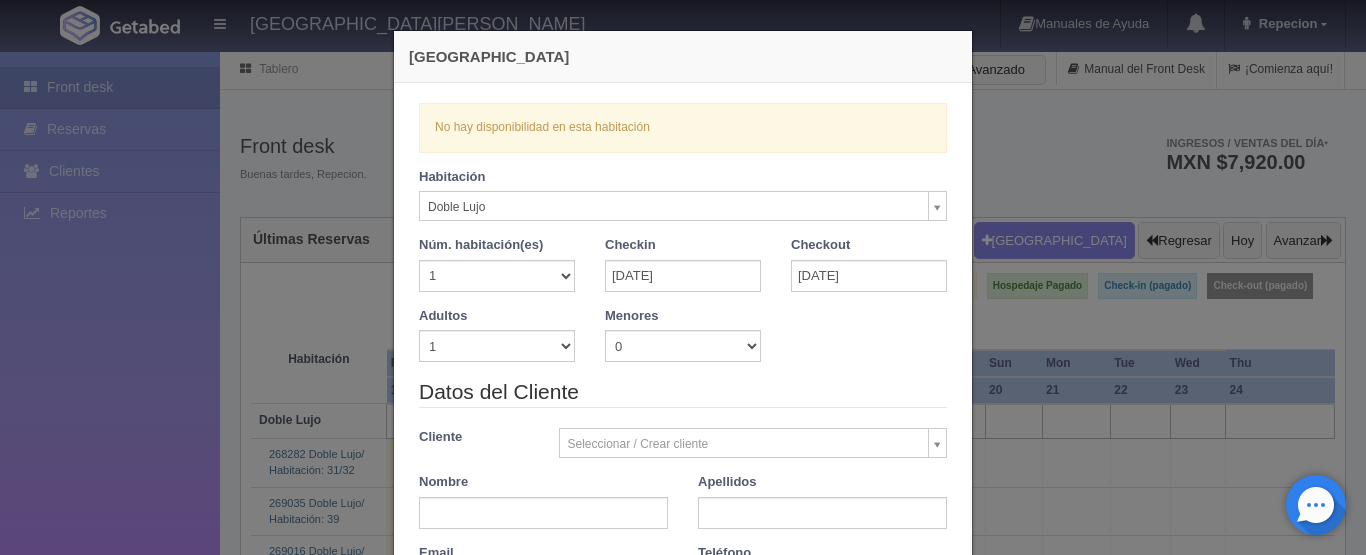 checkbox on "false" 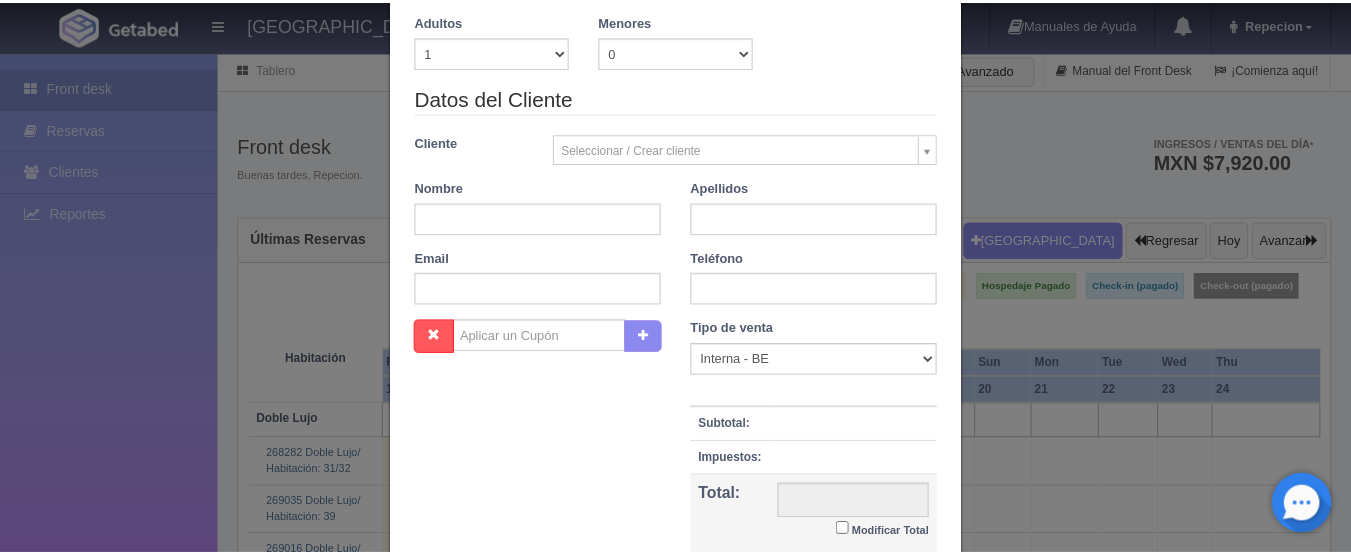 scroll, scrollTop: 489, scrollLeft: 0, axis: vertical 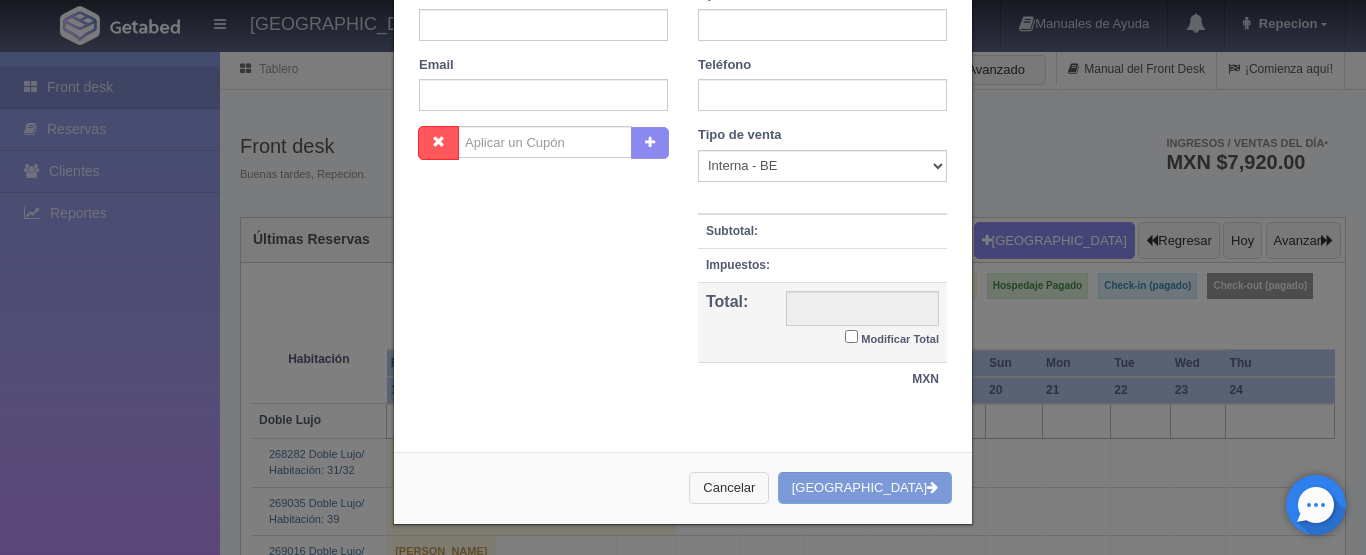 click on "Cancelar" at bounding box center (729, 488) 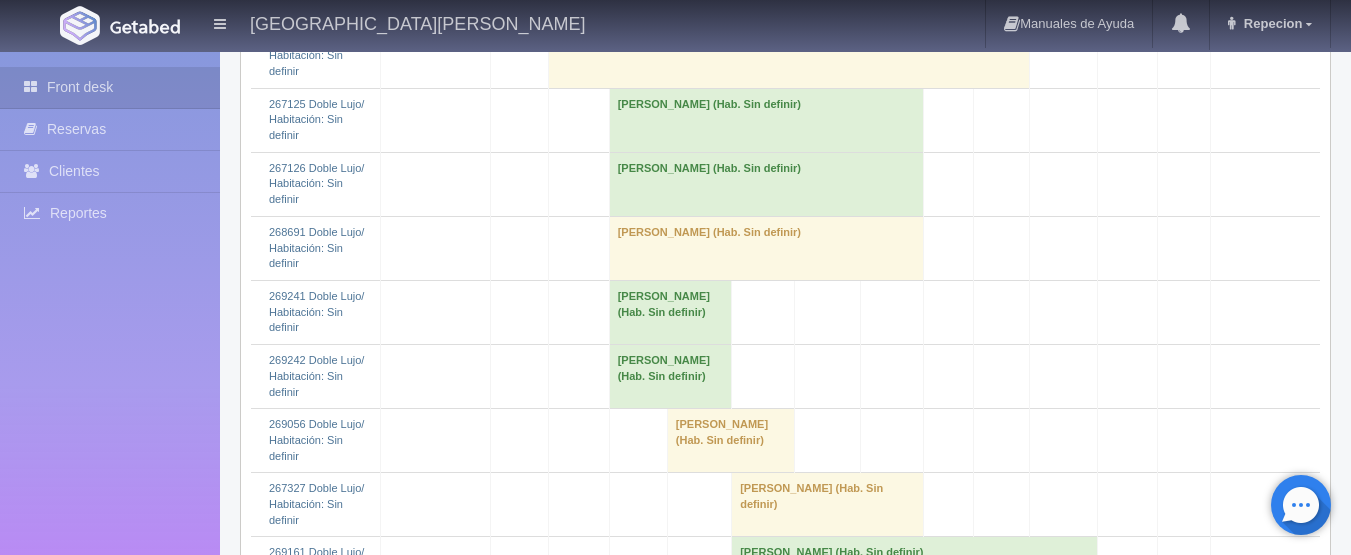 scroll, scrollTop: 700, scrollLeft: 0, axis: vertical 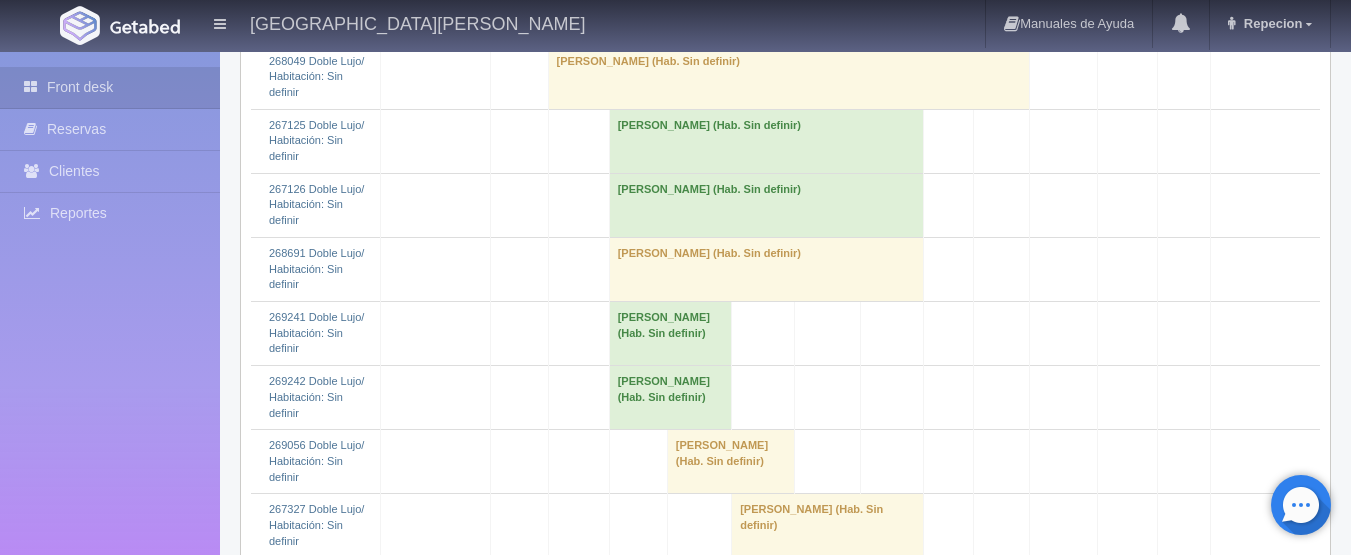 click on "ELISA GONZALEZ 												(Hab. Sin definir)" at bounding box center (788, 77) 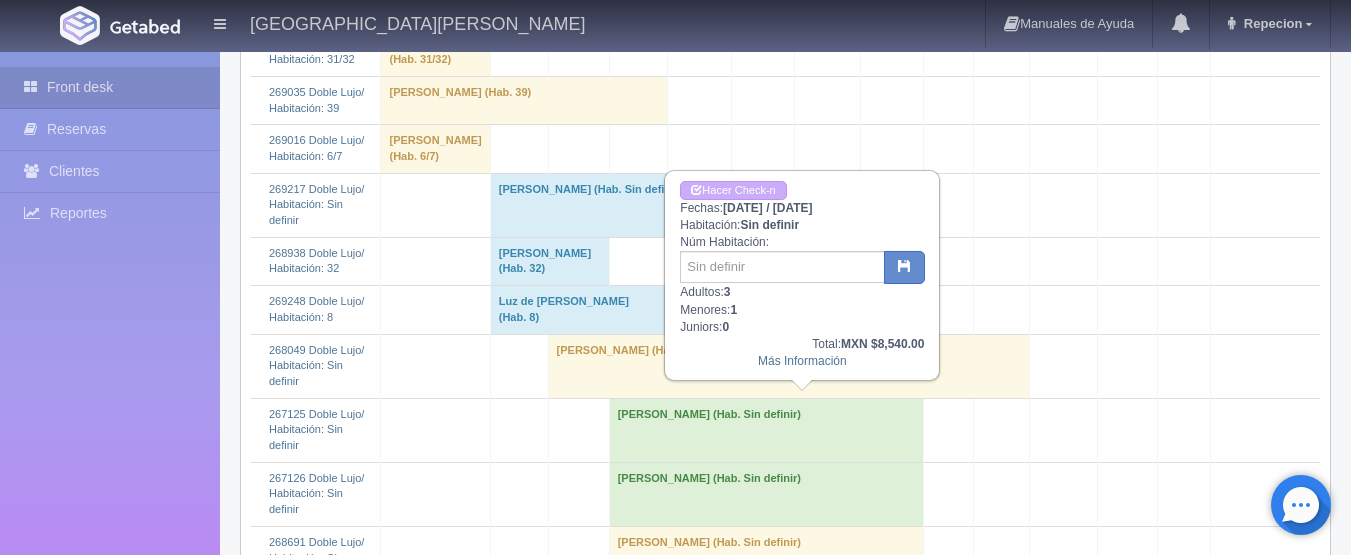 scroll, scrollTop: 400, scrollLeft: 0, axis: vertical 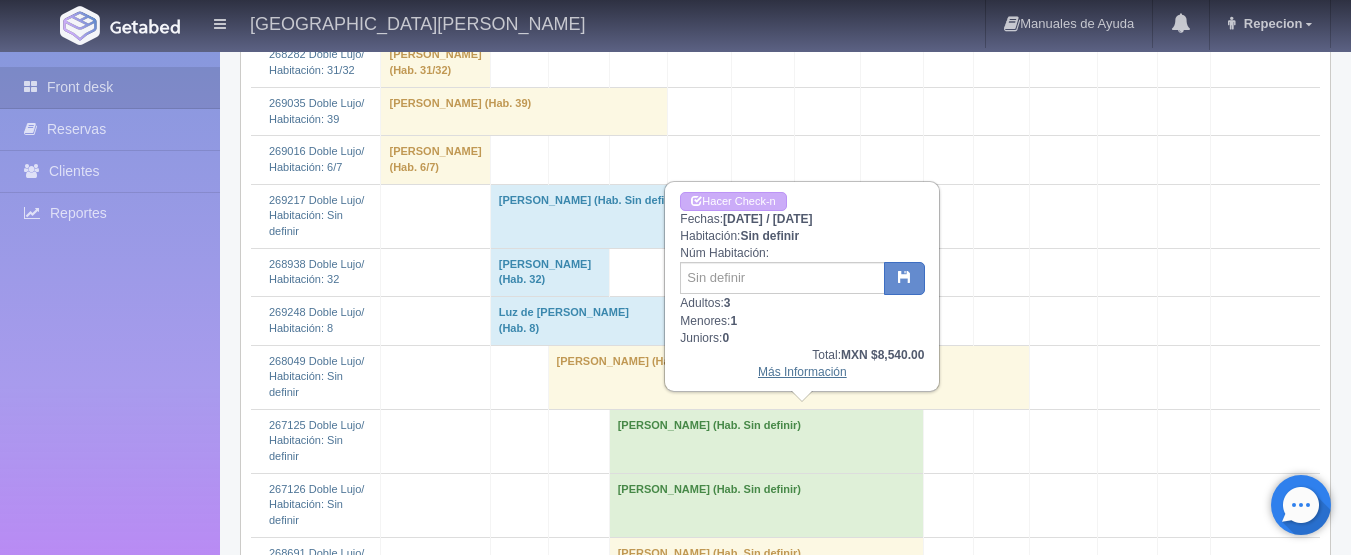 click on "Más Información" at bounding box center [802, 372] 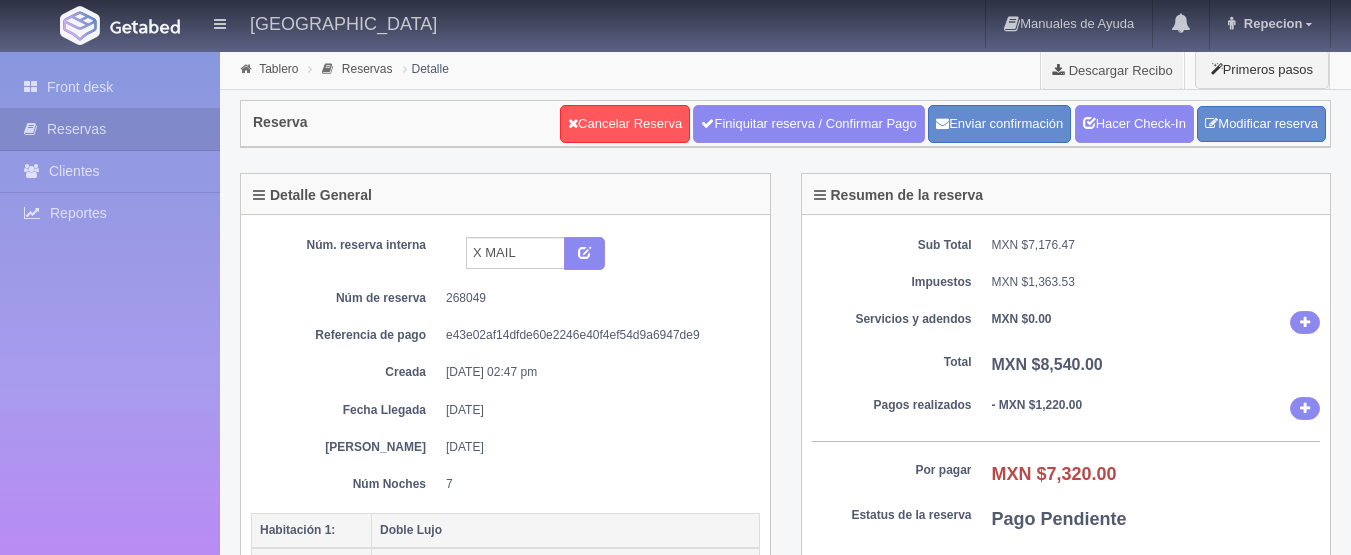 scroll, scrollTop: 0, scrollLeft: 0, axis: both 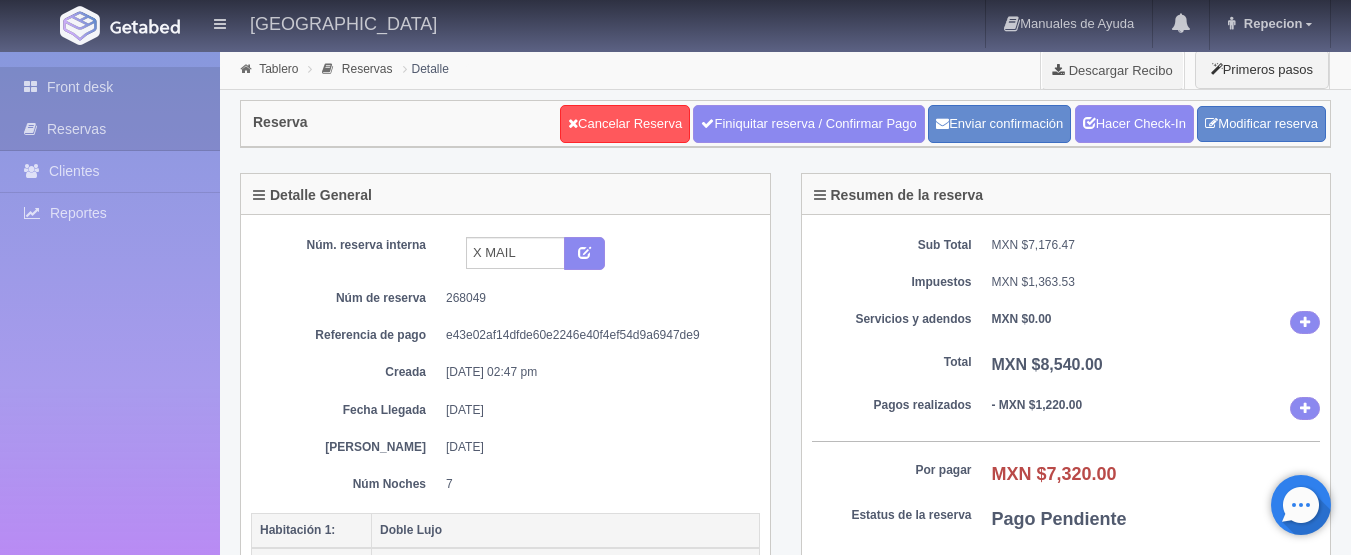 click on "Front desk" at bounding box center (110, 87) 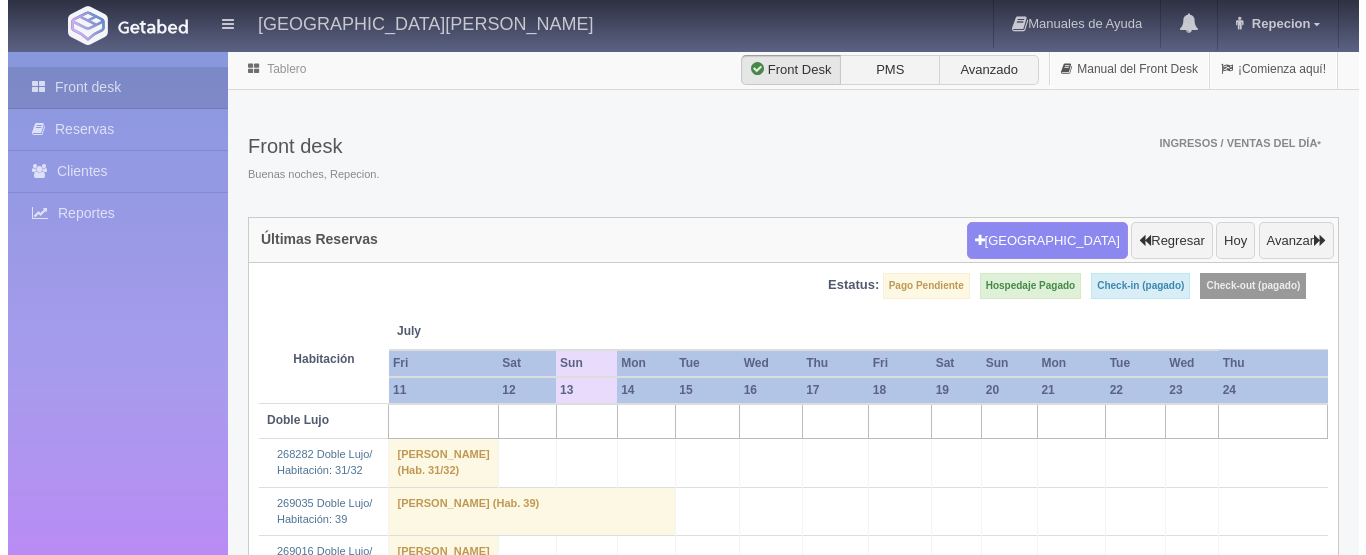 scroll, scrollTop: 0, scrollLeft: 0, axis: both 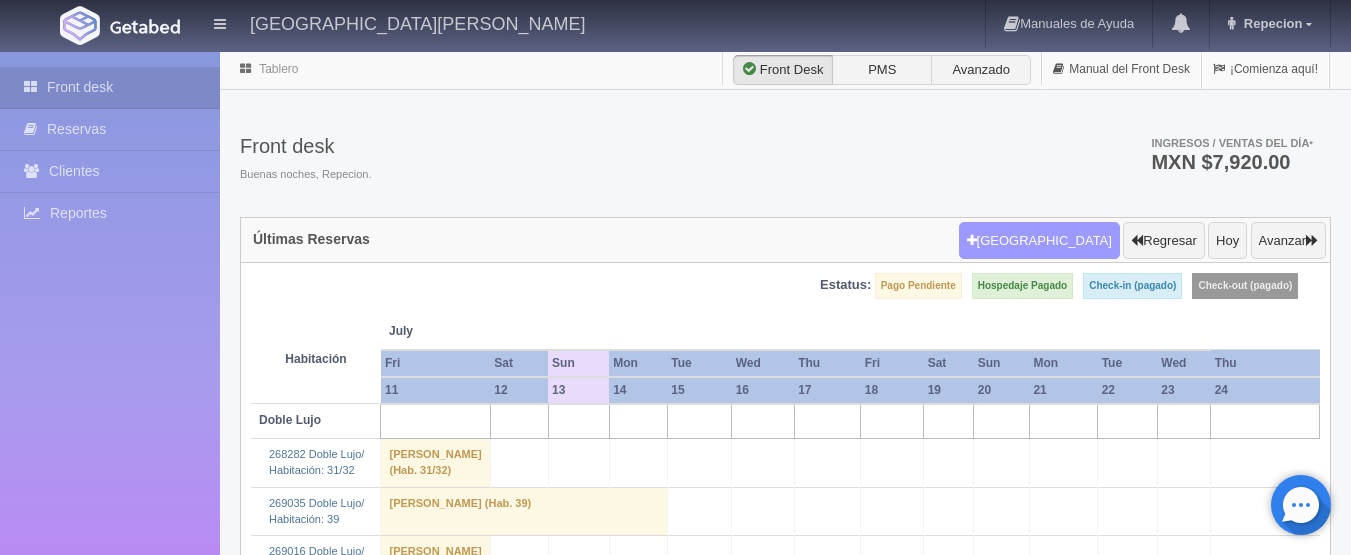 click on "Nueva Reserva" at bounding box center (1039, 241) 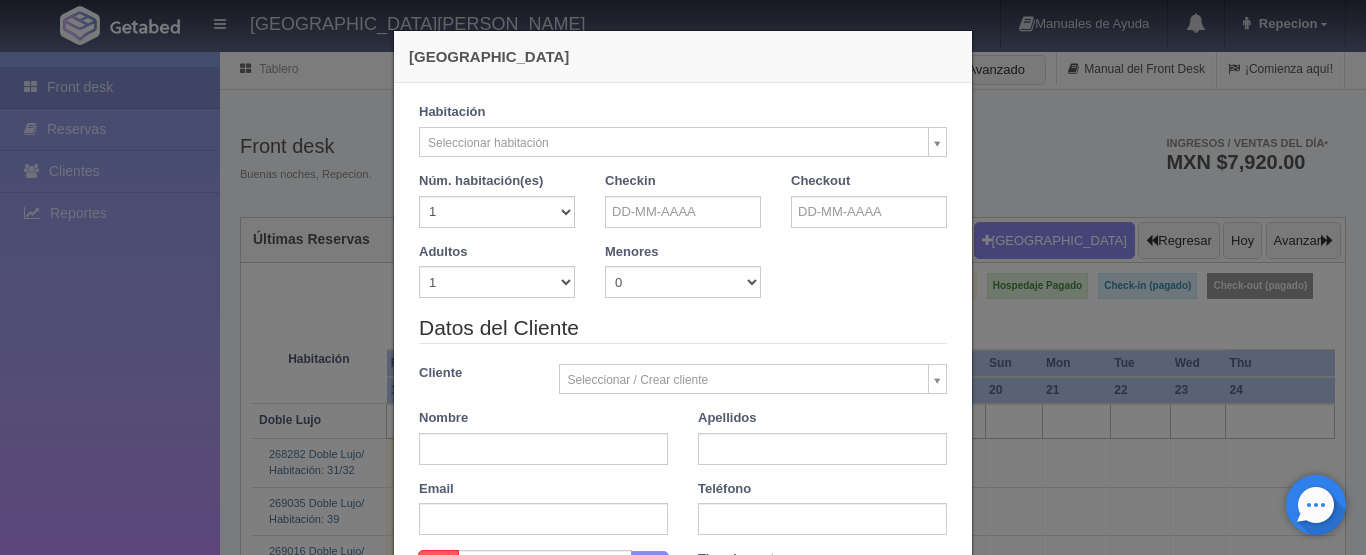 checkbox on "false" 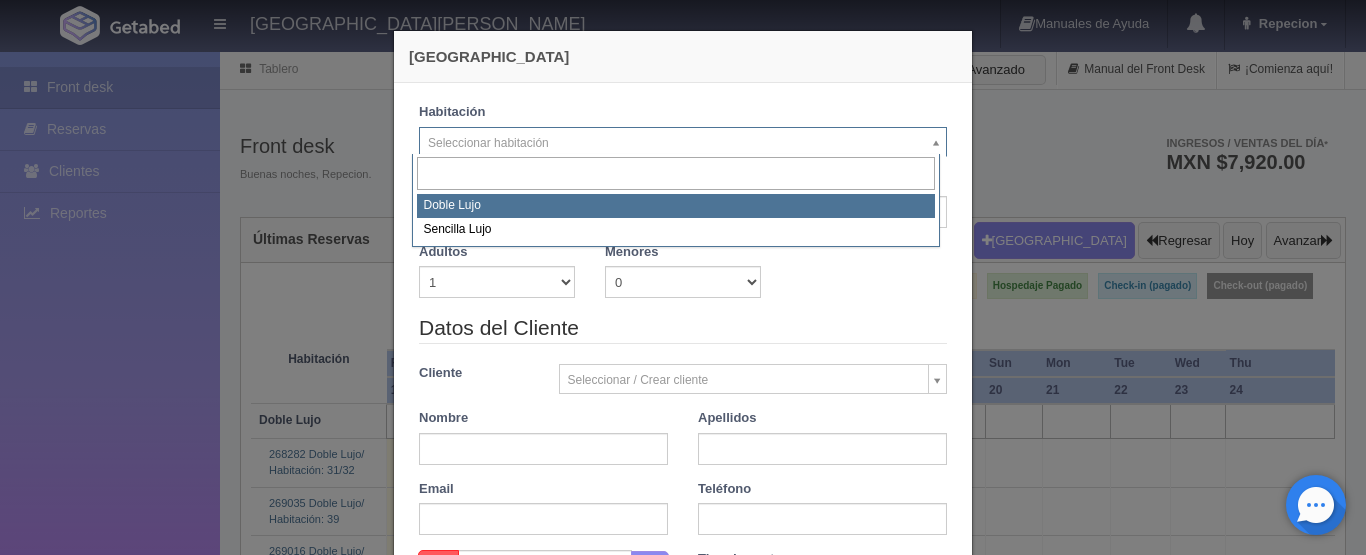 select on "577" 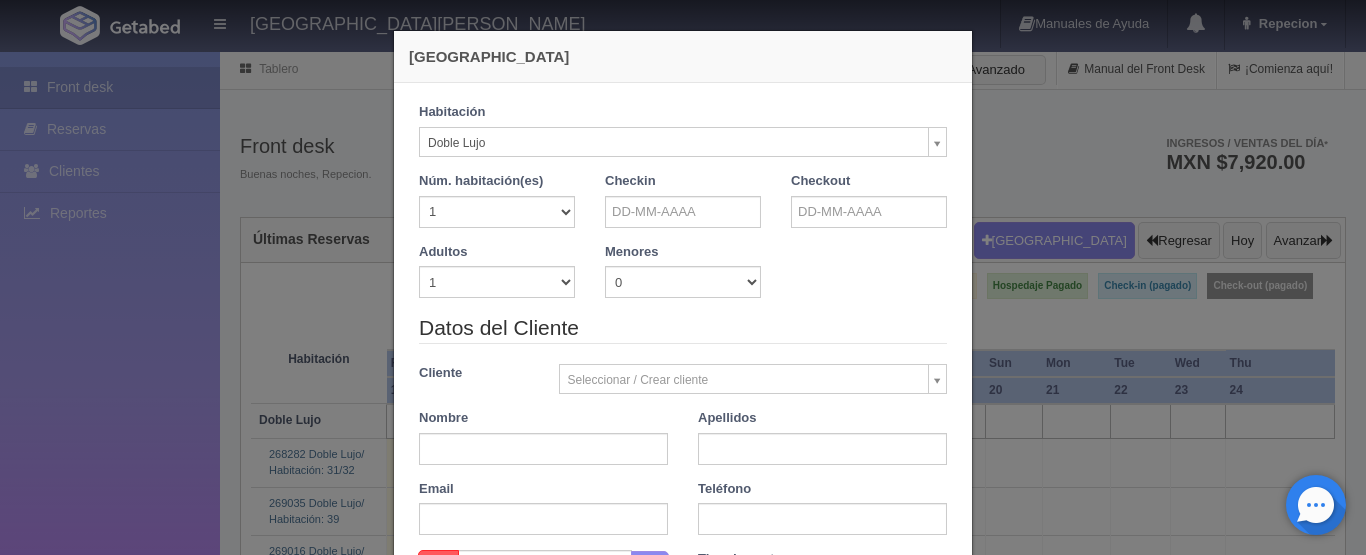 checkbox on "false" 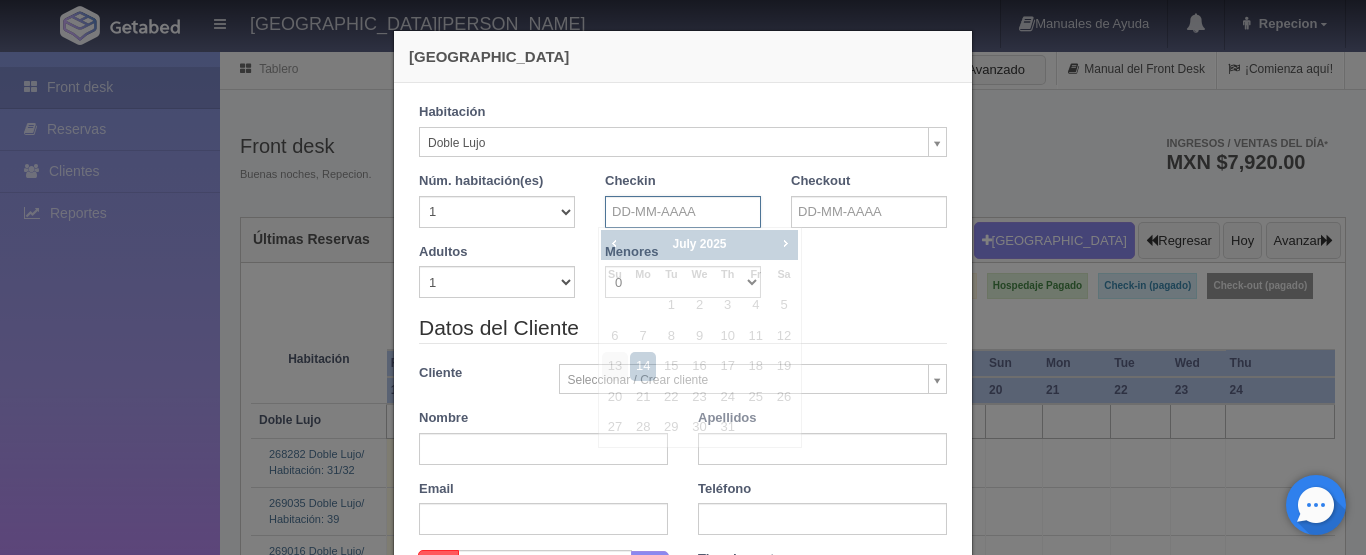 click at bounding box center (683, 212) 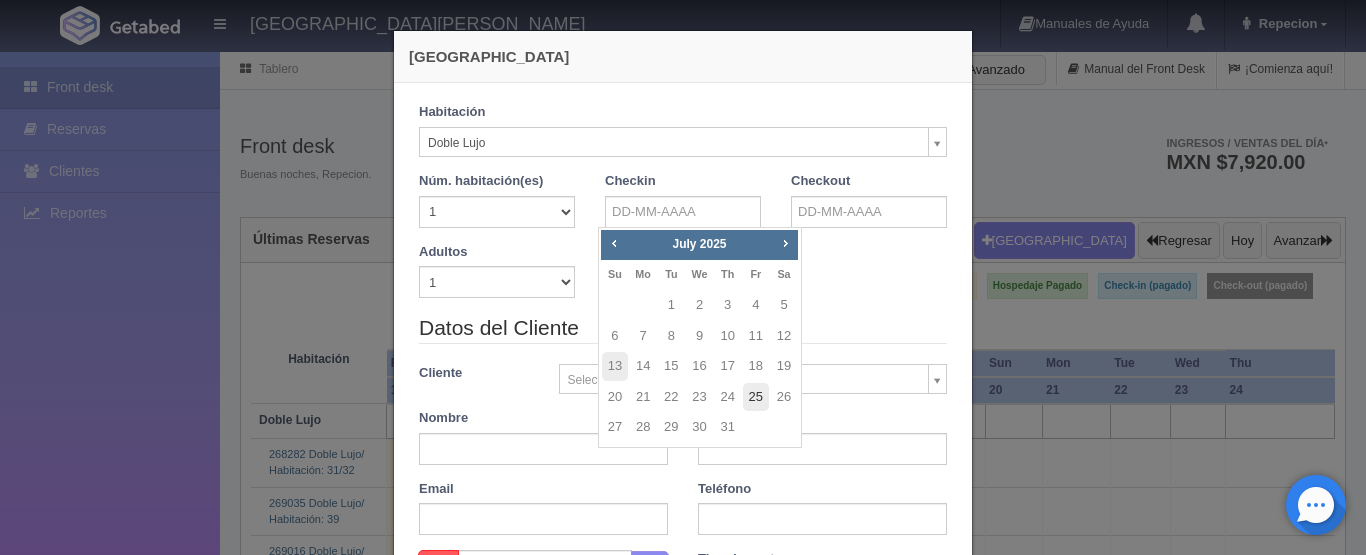 click on "25" at bounding box center [756, 397] 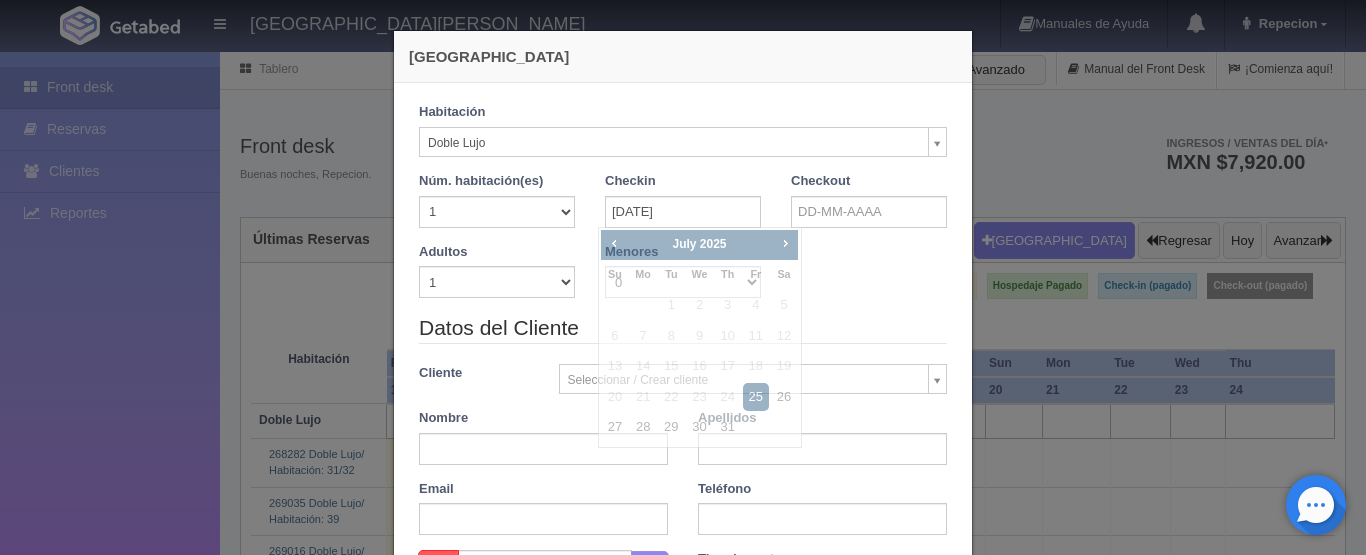 checkbox on "false" 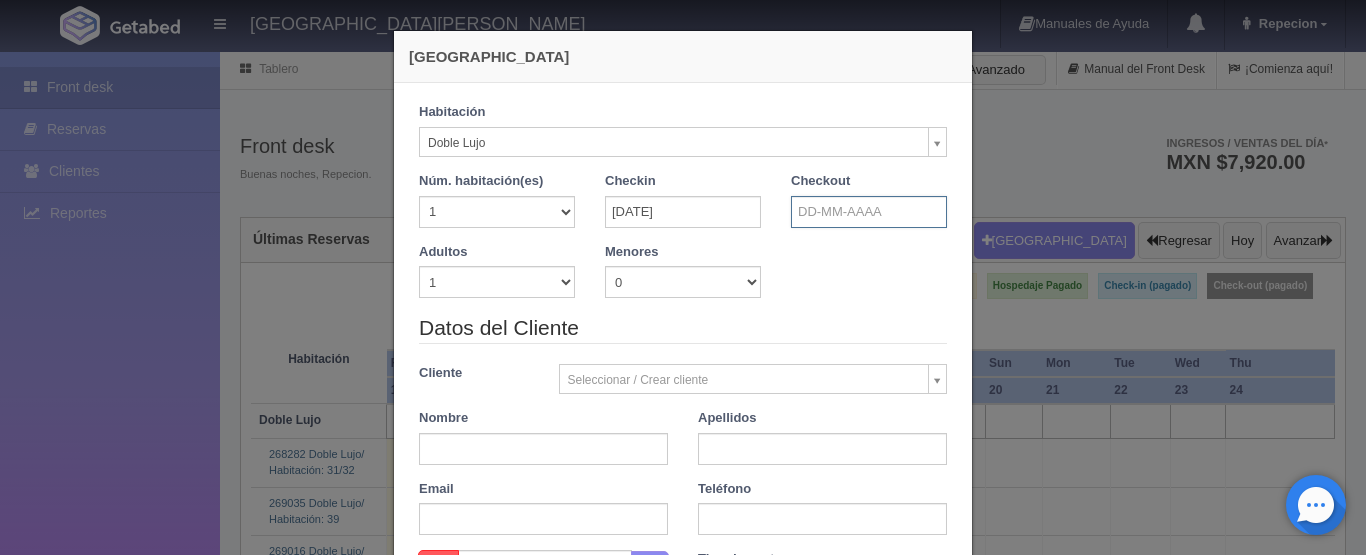 click at bounding box center (869, 212) 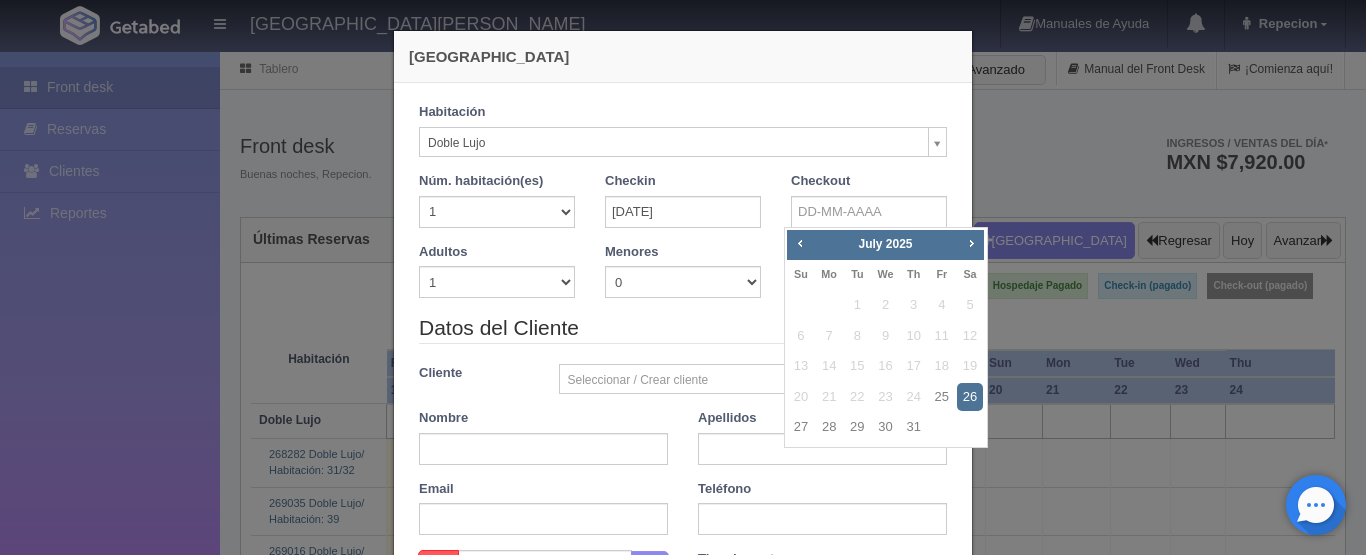 drag, startPoint x: 973, startPoint y: 391, endPoint x: 681, endPoint y: 242, distance: 327.81854 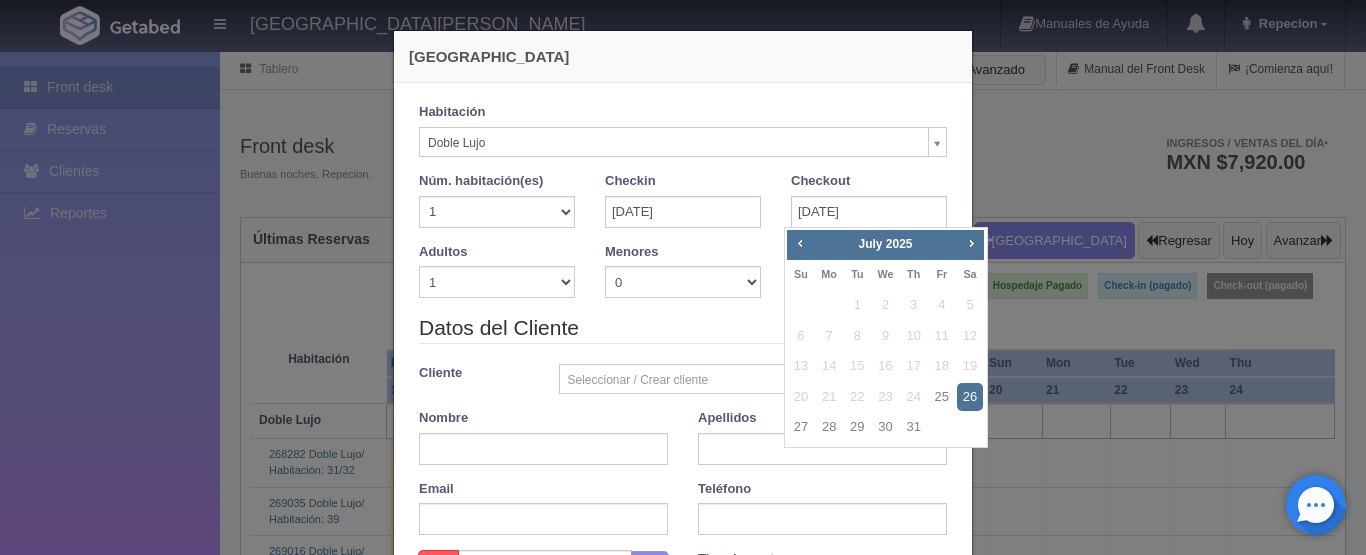checkbox on "false" 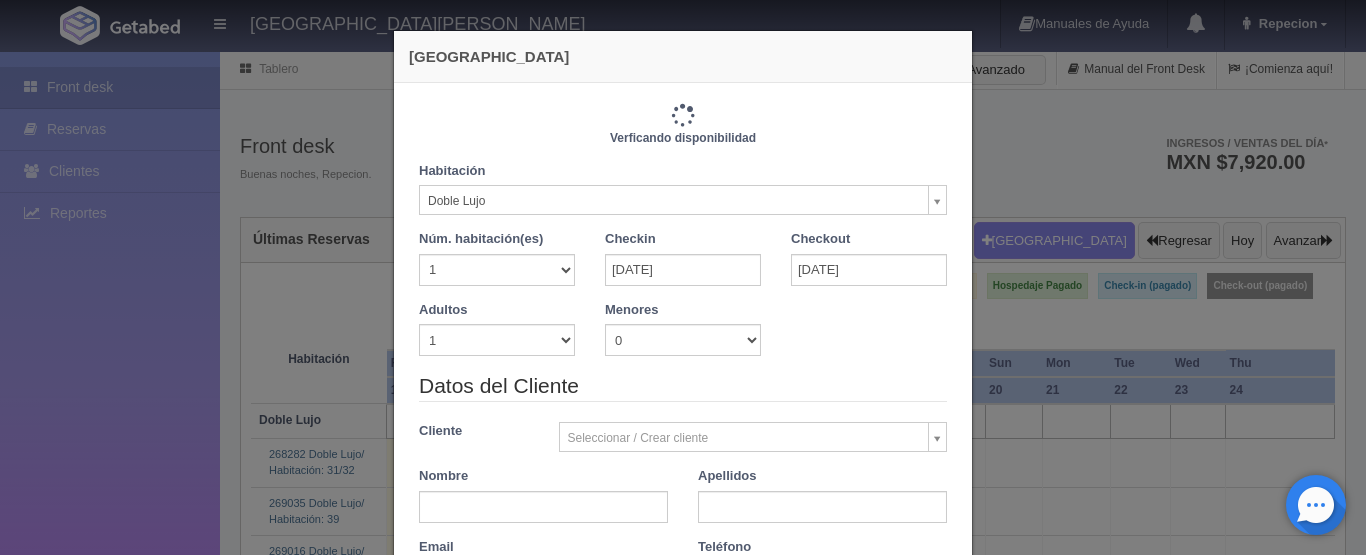 type on "1220.00" 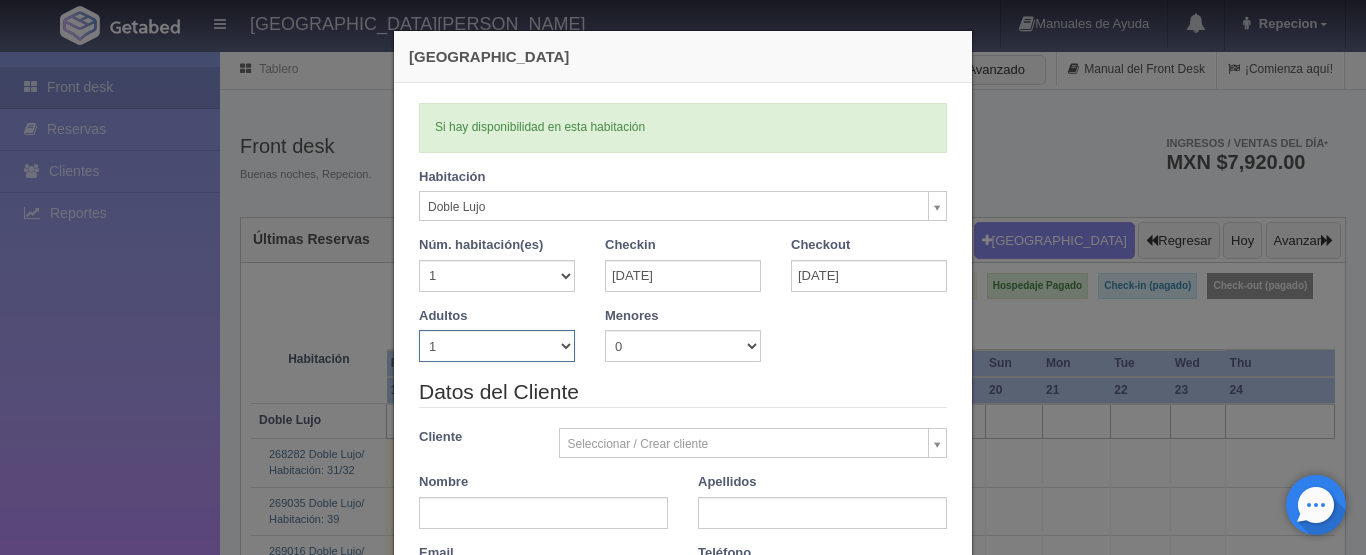 click on "1
2
3
4
5
6
7
8
9
10" at bounding box center (497, 346) 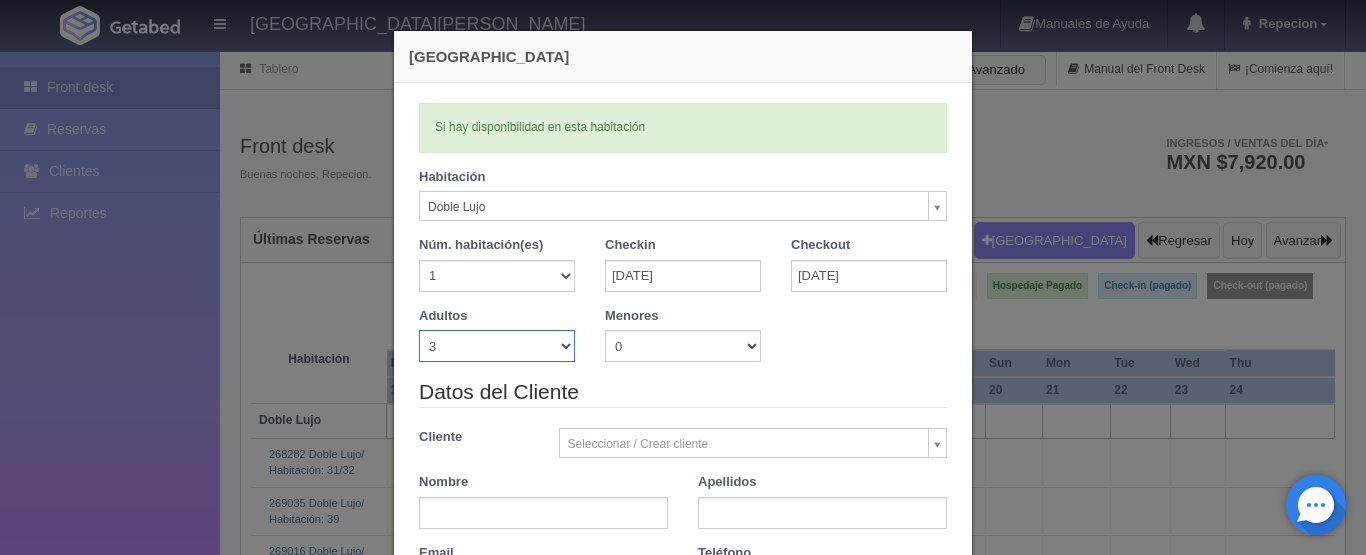 click on "1
2
3
4
5
6
7
8
9
10" at bounding box center (497, 346) 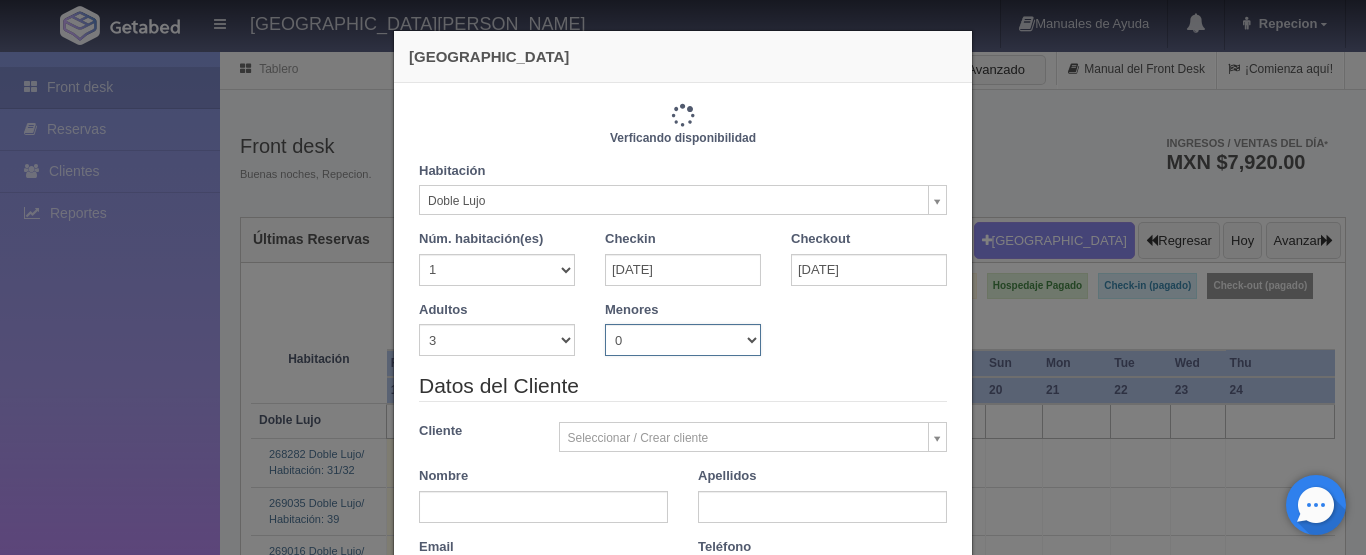 type on "1380.00" 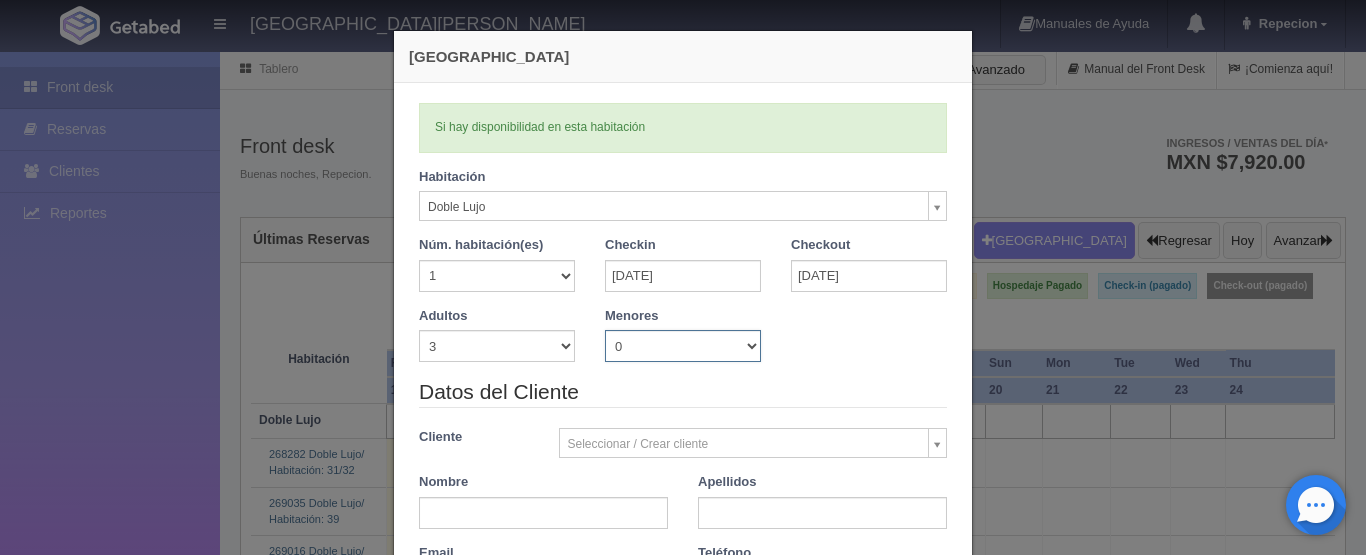 select on "1" 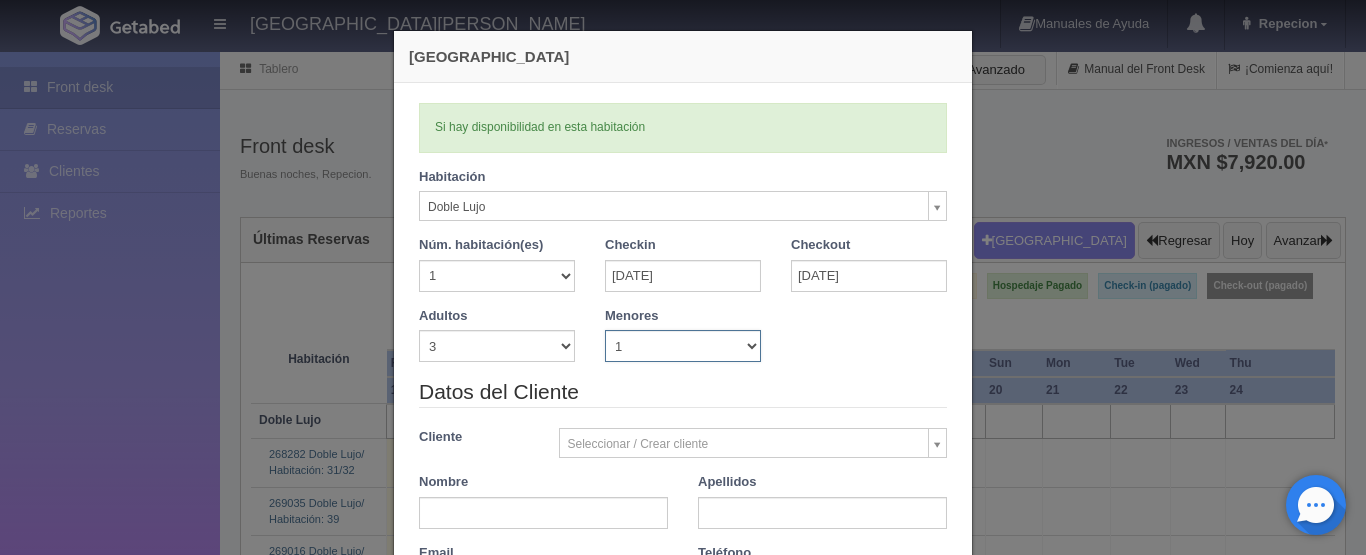 click on "0
1
2
3
4
5
6
7
8
9
10" at bounding box center (683, 346) 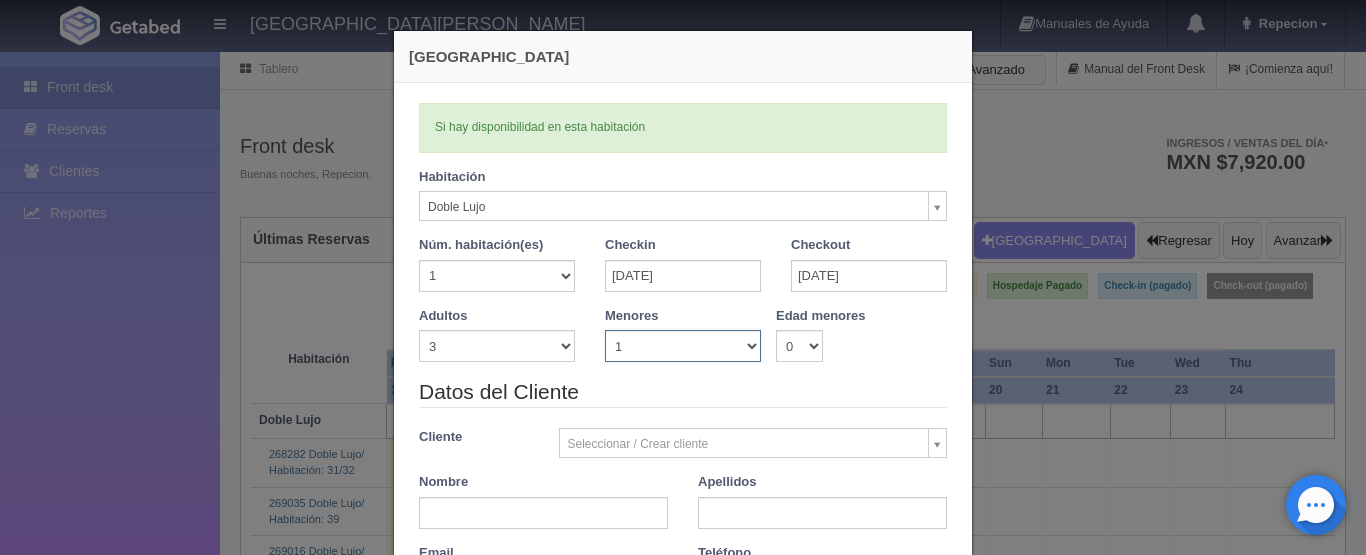 type 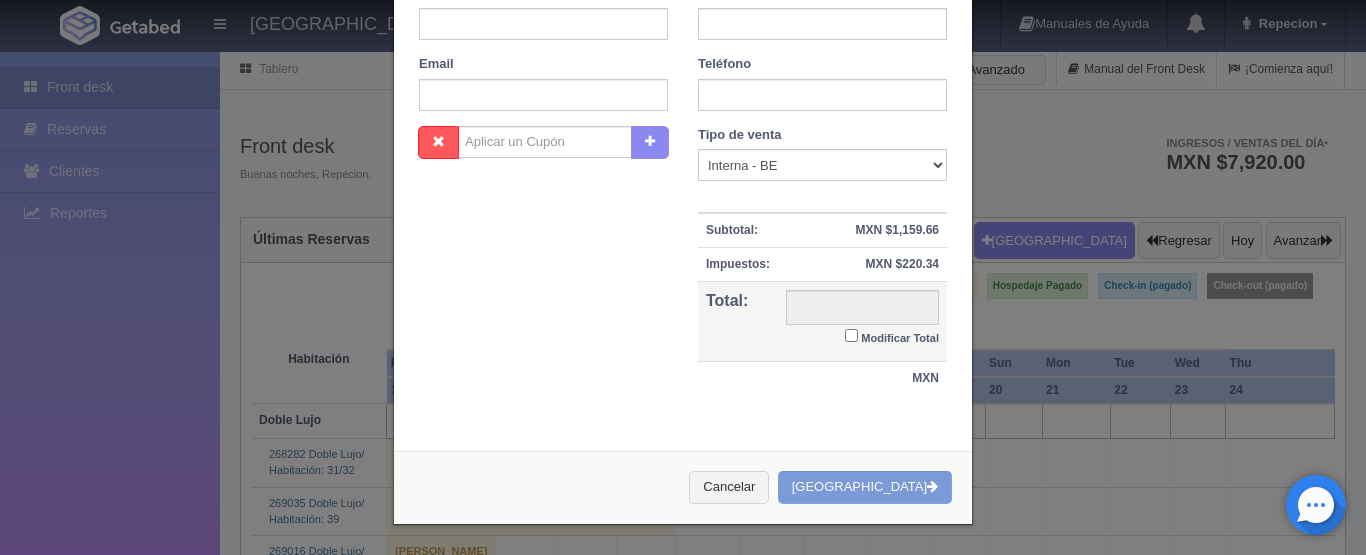 type on "1380.00" 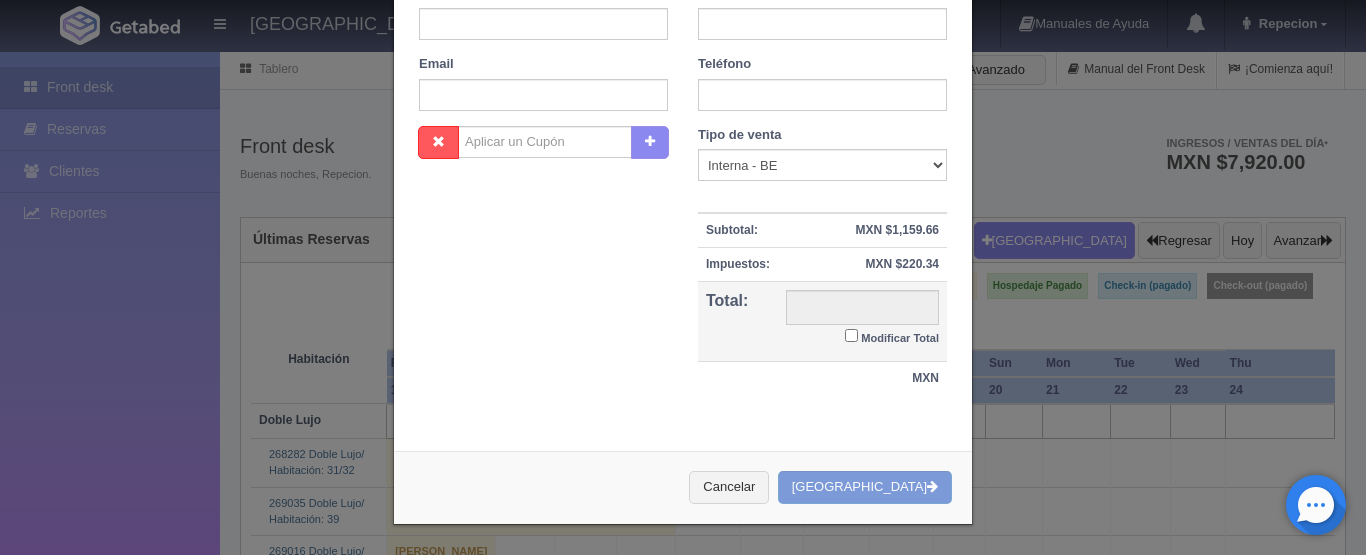 checkbox on "false" 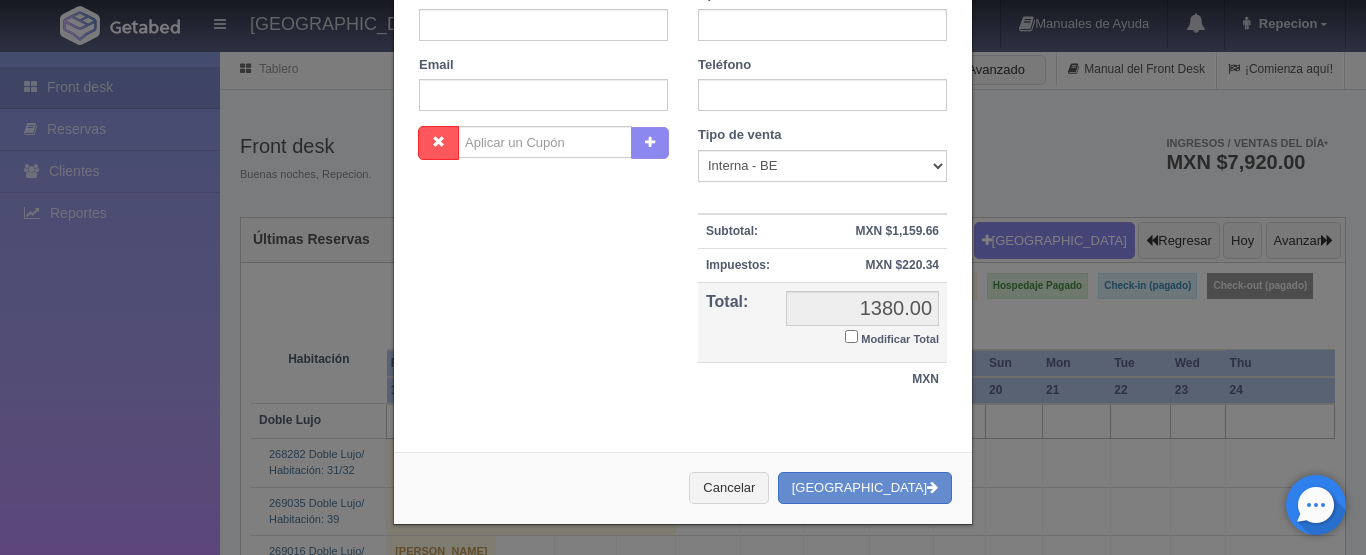 scroll, scrollTop: 391, scrollLeft: 0, axis: vertical 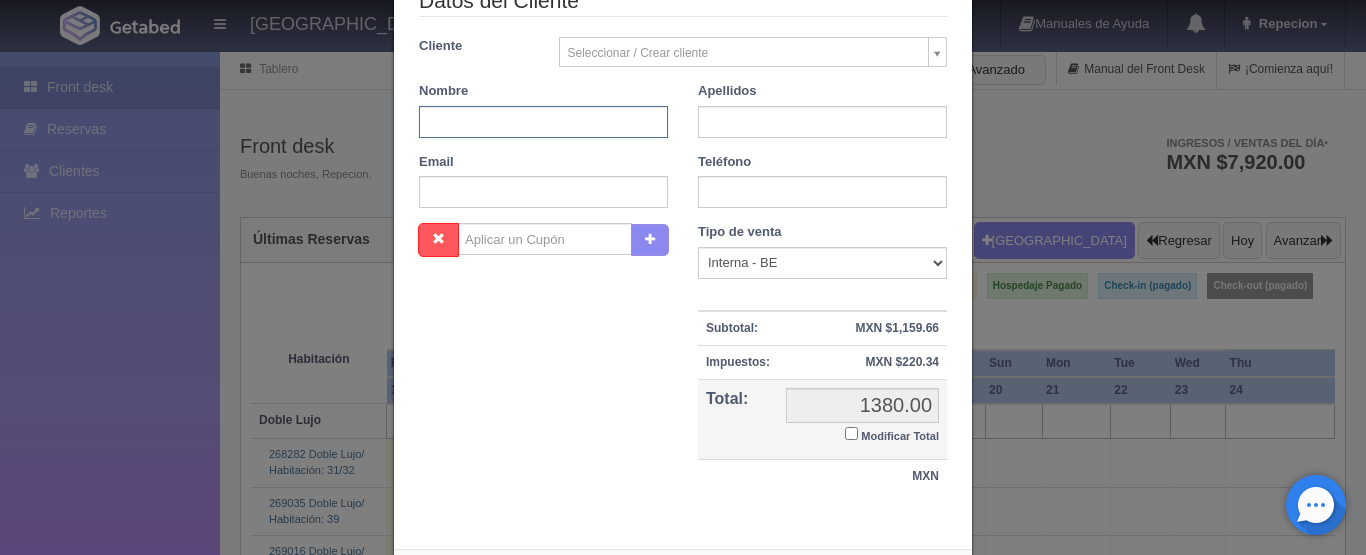 click at bounding box center (543, 122) 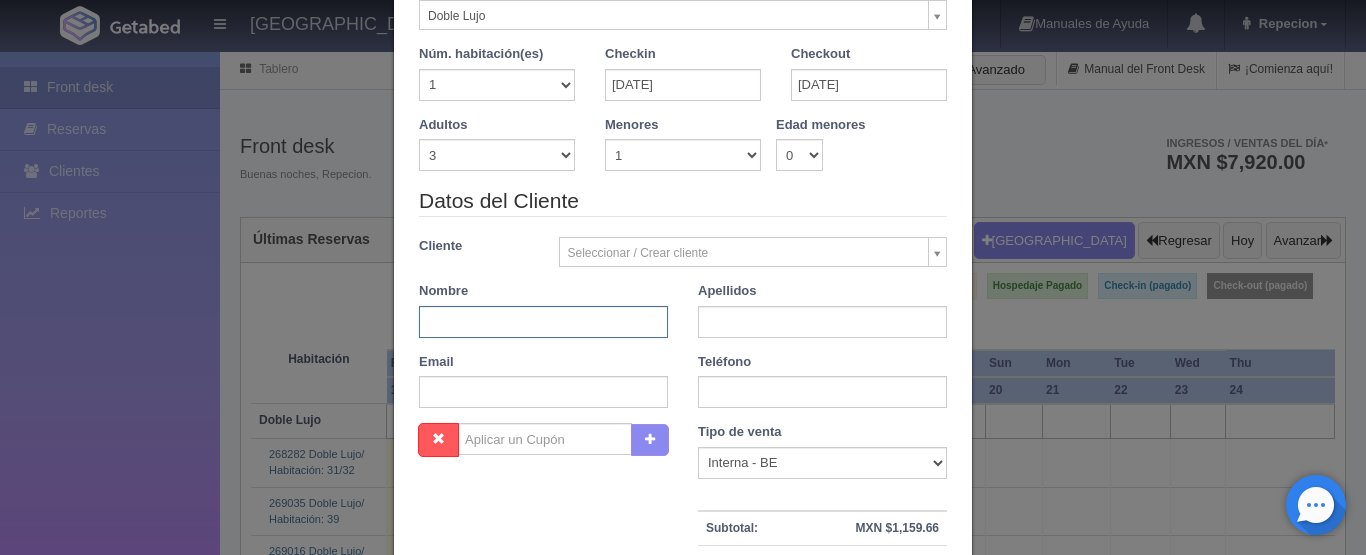 scroll, scrollTop: 291, scrollLeft: 0, axis: vertical 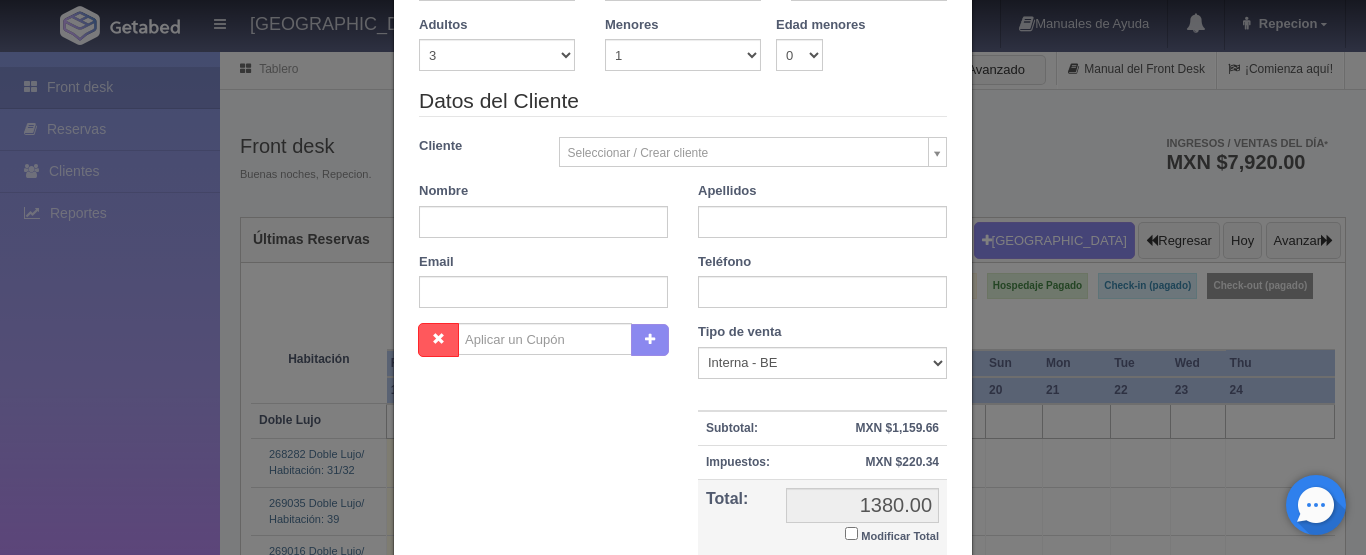 click on "Cliente" at bounding box center [474, 146] 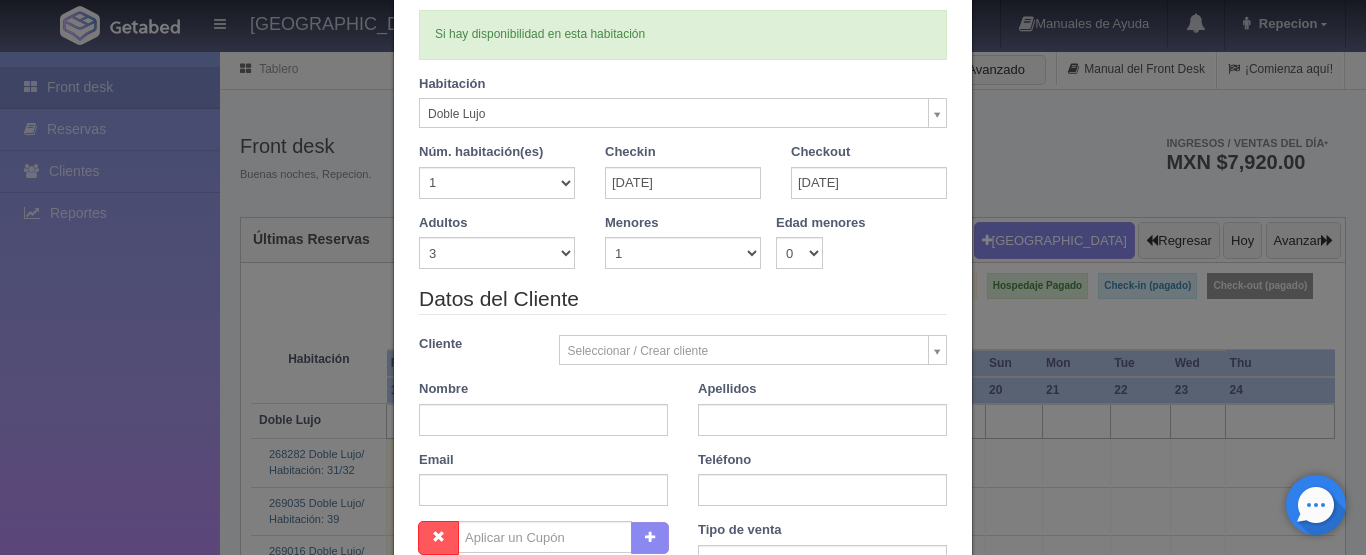 scroll, scrollTop: 91, scrollLeft: 0, axis: vertical 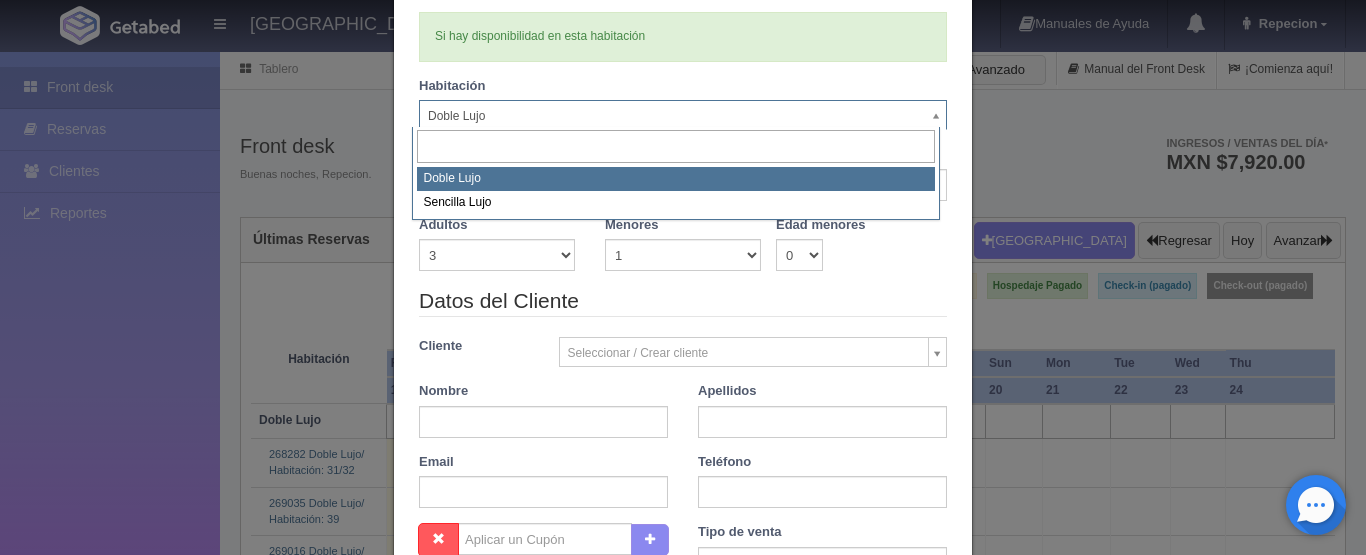 click on "HOTEL SAN FRANCISCO PLAZA
Manuales de Ayuda
Actualizaciones recientes
Repecion
Mi Perfil
Salir / Log Out
Procesando...
Front desk
Reservas
Clientes
Reportes
Reporte del día
Concentrado de ventas
Analíticas y revenue
Tablero" at bounding box center (683, 2158) 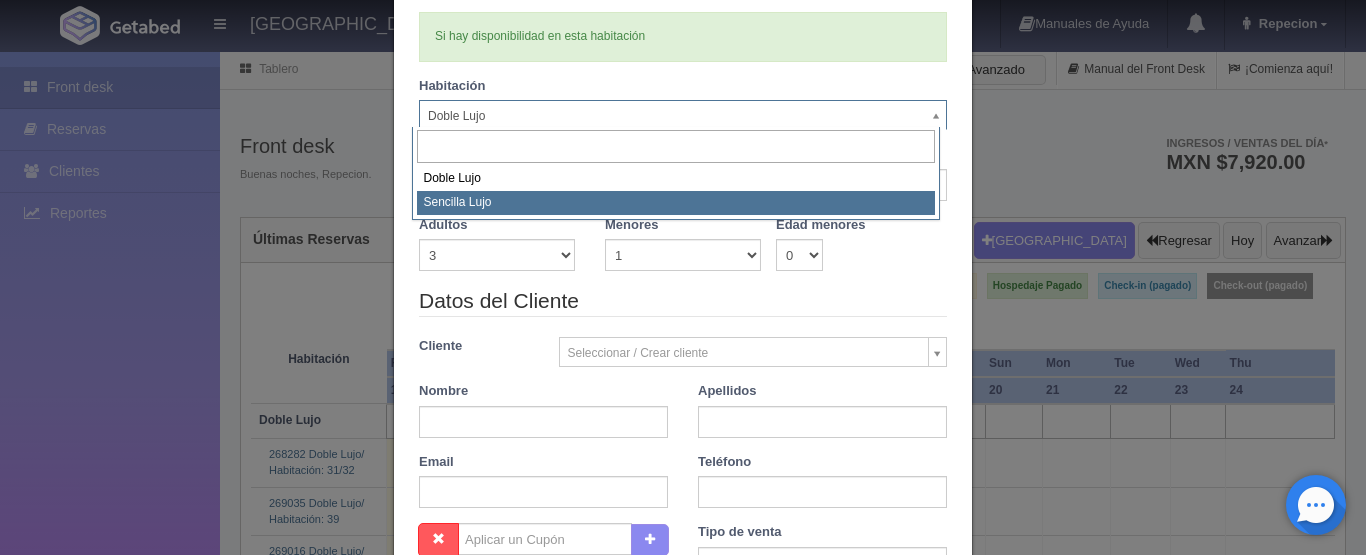 select on "576" 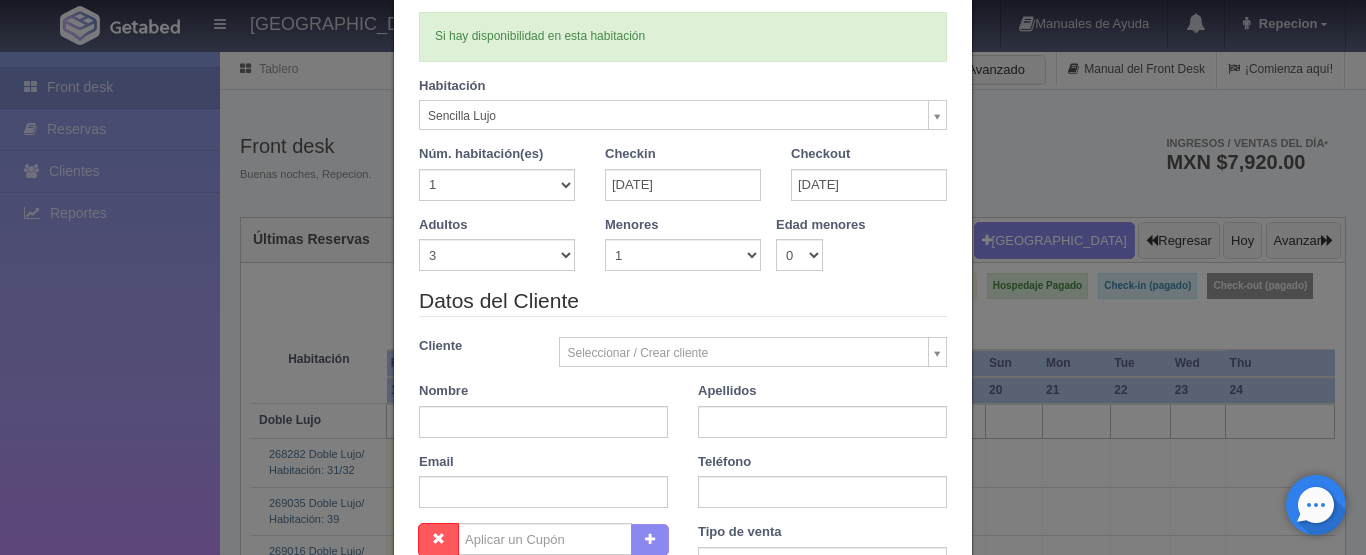 type 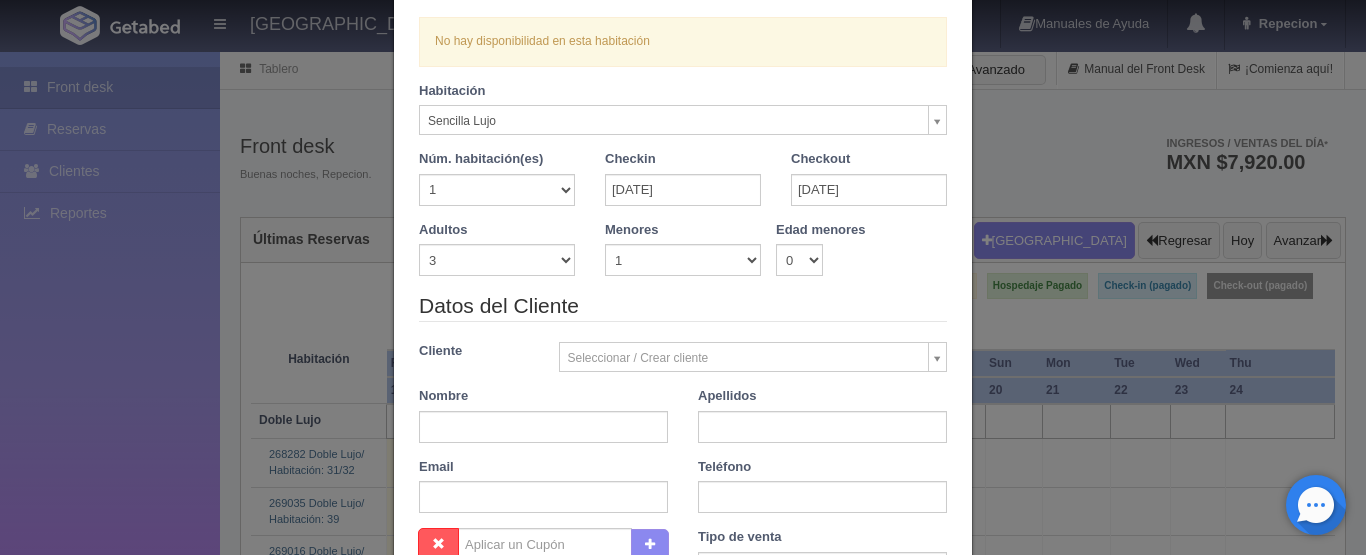 scroll, scrollTop: 91, scrollLeft: 0, axis: vertical 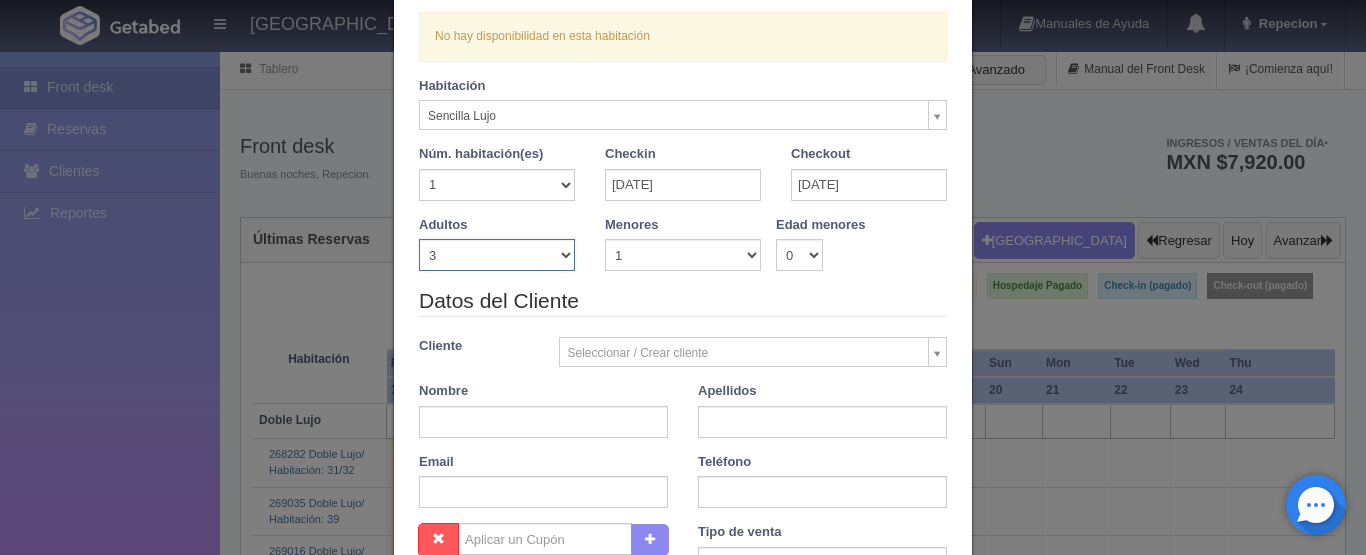 click on "1
2
3
4
5
6
7
8
9
10" at bounding box center [497, 255] 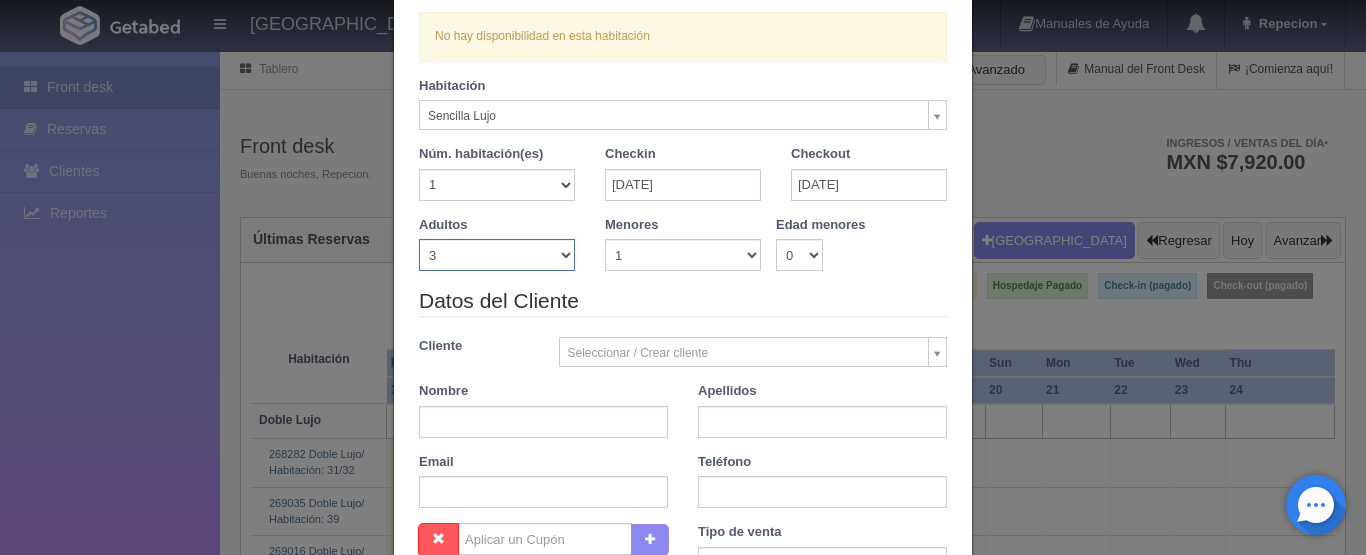 select on "2" 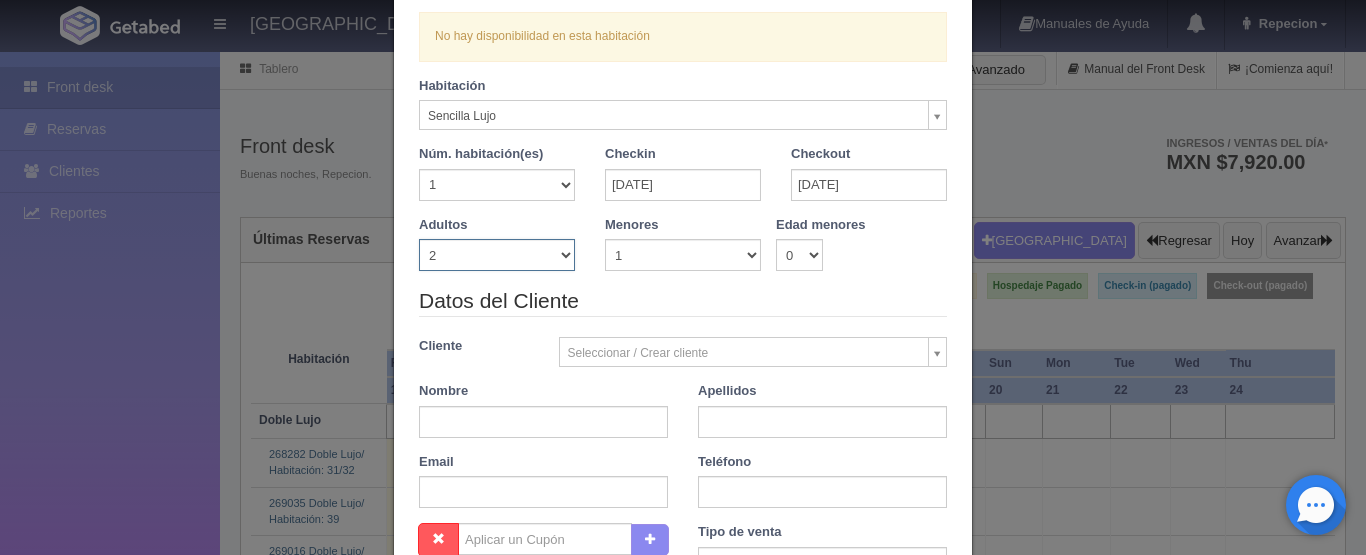 click on "1
2
3
4
5
6
7
8
9
10" at bounding box center [497, 255] 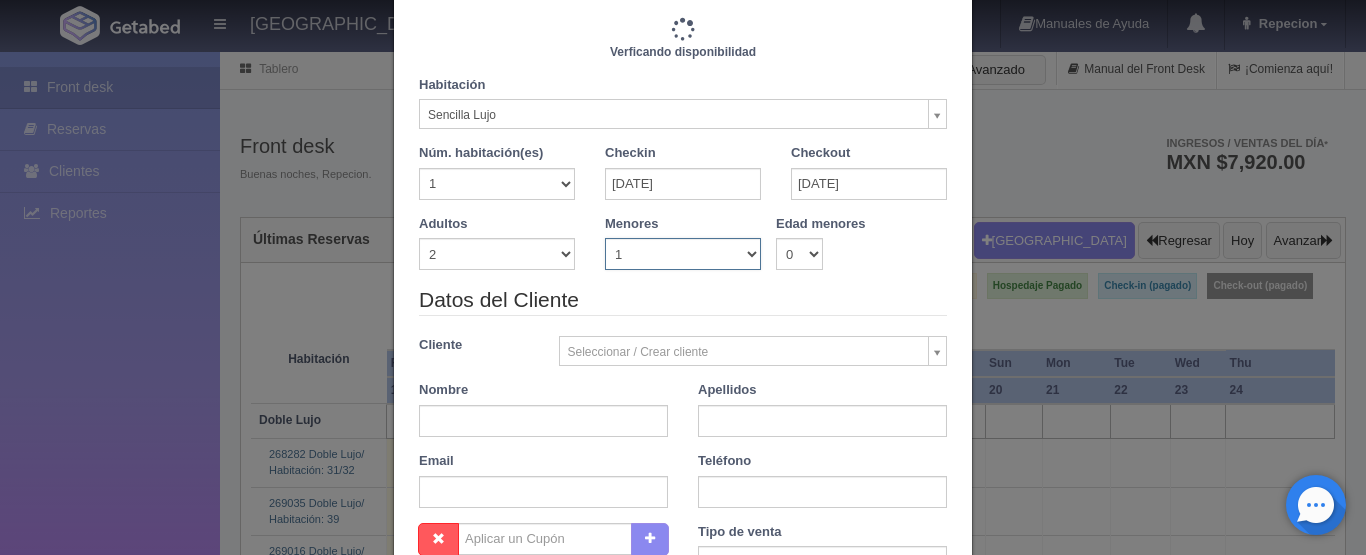 click on "0
1
2
3
4
5
6
7
8
9
10" at bounding box center [683, 254] 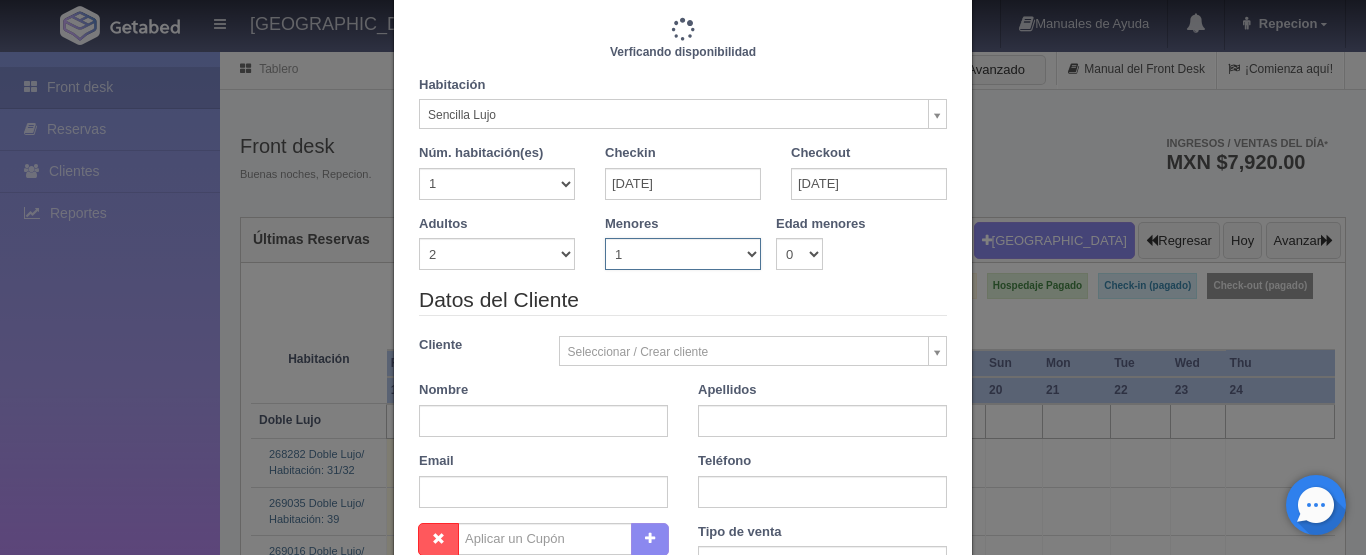 scroll, scrollTop: 91, scrollLeft: 0, axis: vertical 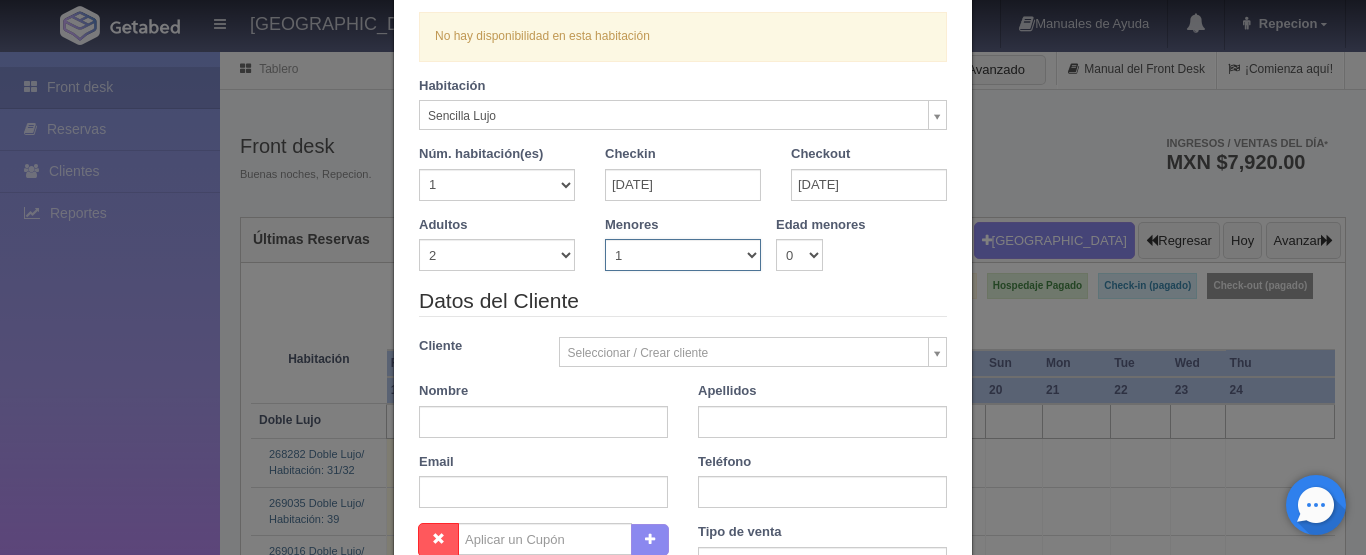 select on "0" 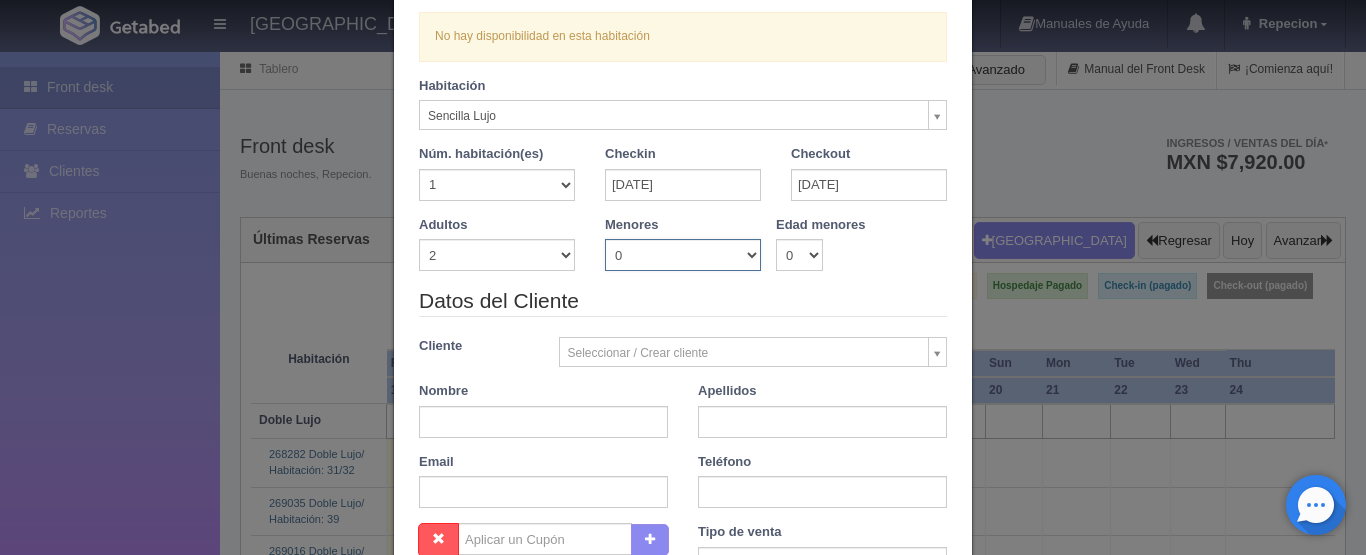 click on "0
1
2
3
4
5
6
7
8
9
10" at bounding box center [683, 255] 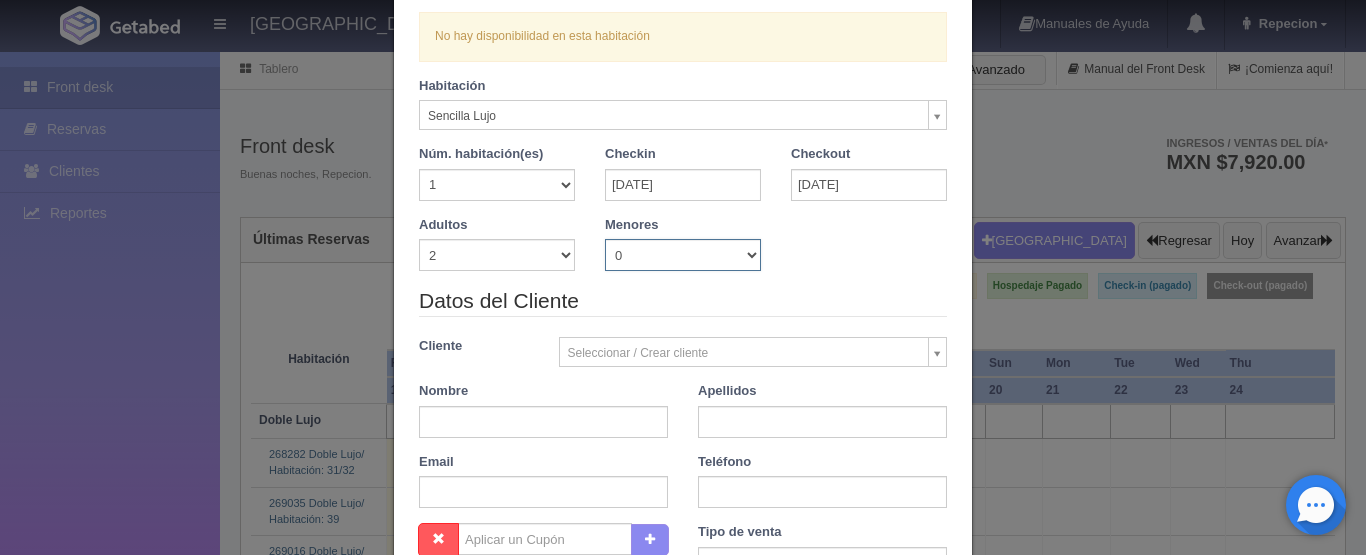 checkbox on "false" 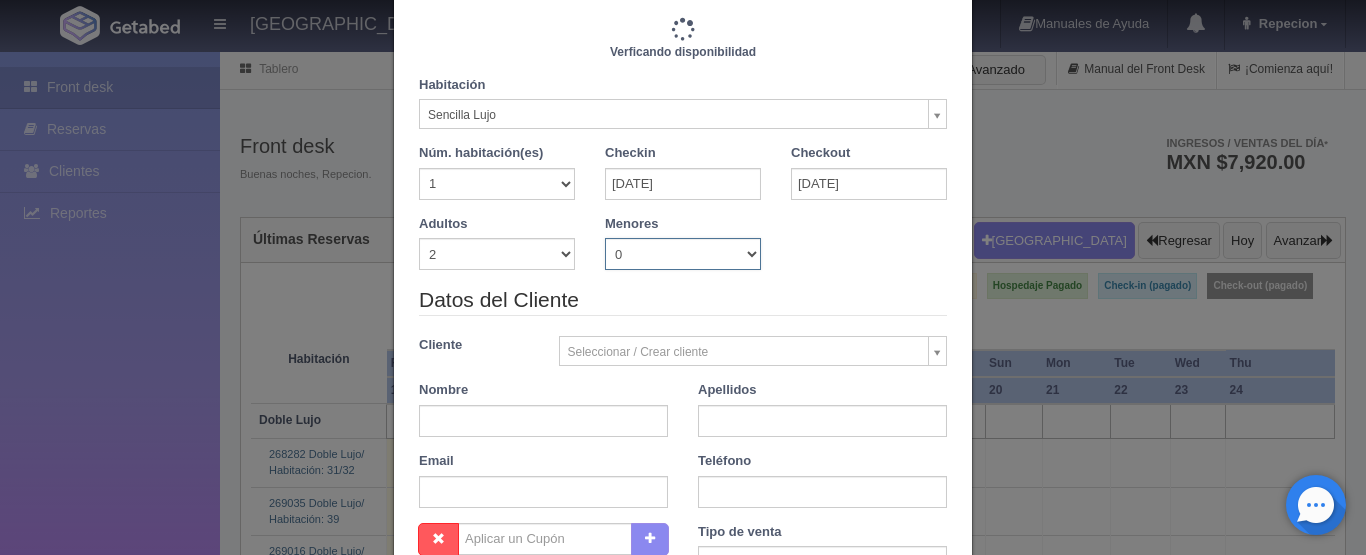 type on "1150.00" 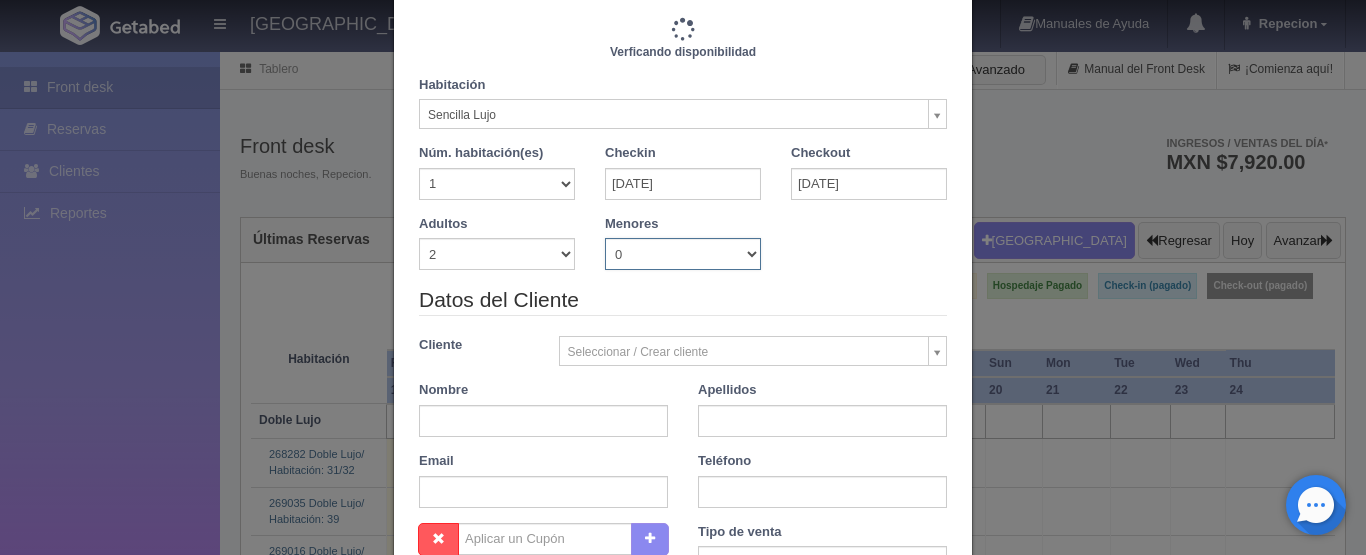 checkbox on "false" 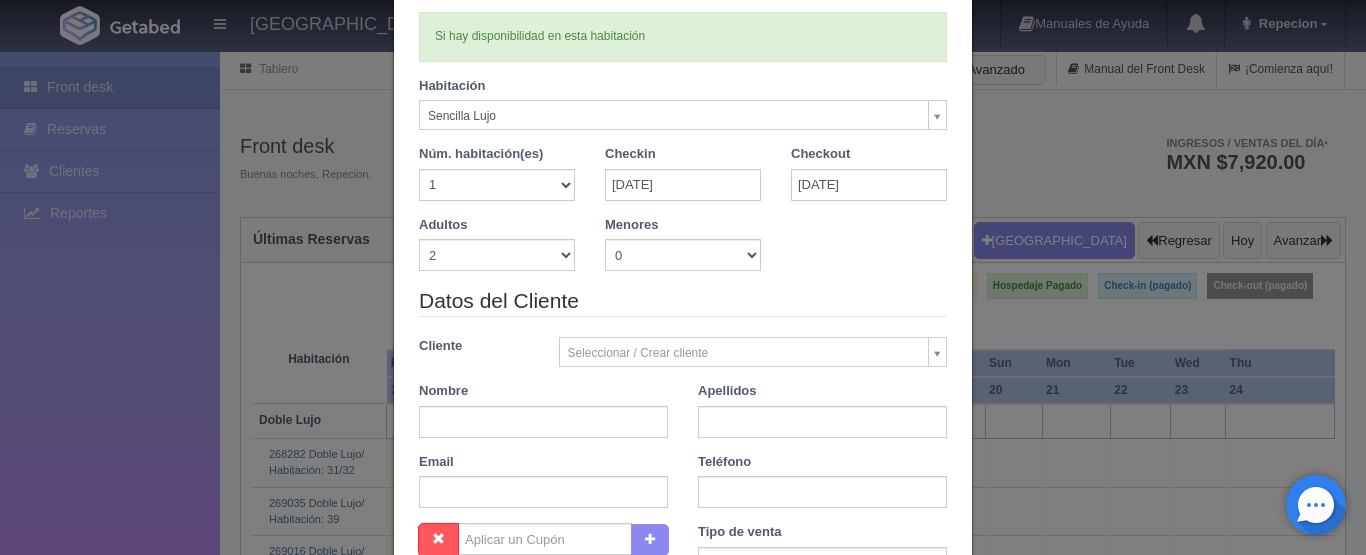 click on "HOTEL SAN FRANCISCO PLAZA
Manuales de Ayuda
Actualizaciones recientes
Repecion
Mi Perfil
Salir / Log Out
Procesando...
Front desk
Reservas
Clientes
Reportes
Reporte del día
Concentrado de ventas
Analíticas y revenue
Tablero" at bounding box center [683, 2158] 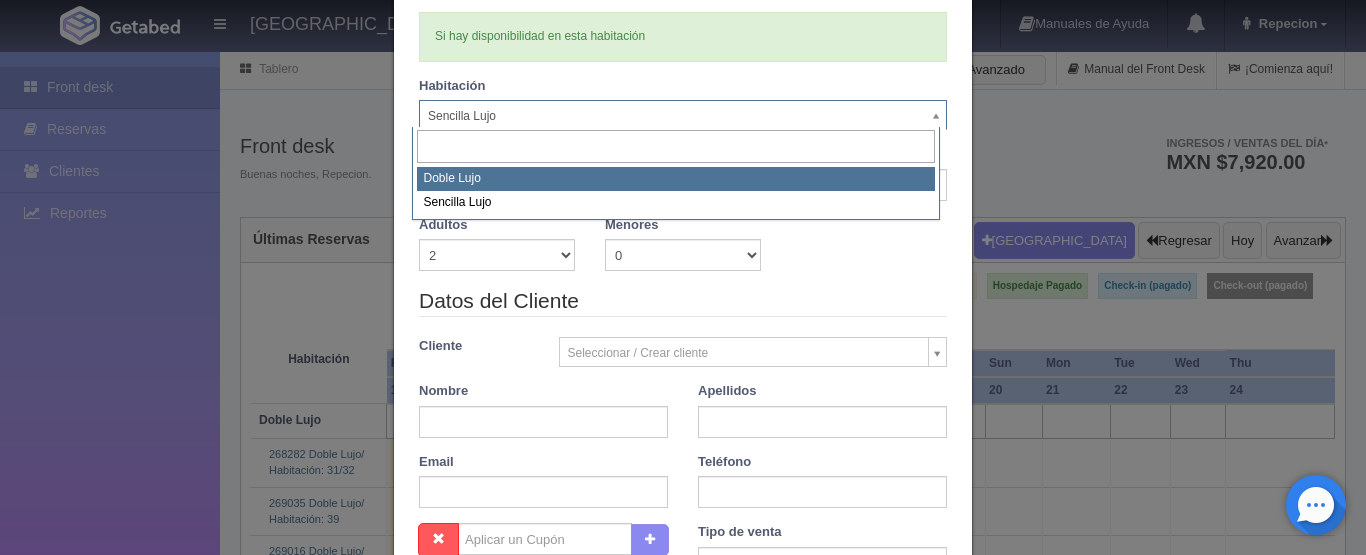 select on "577" 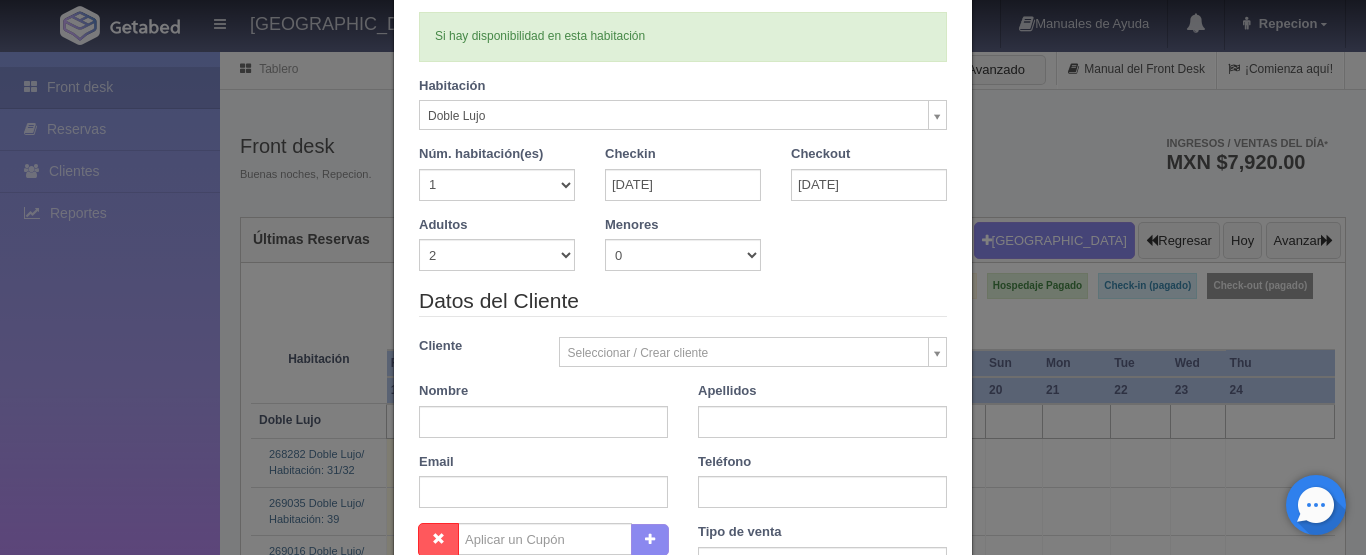 type 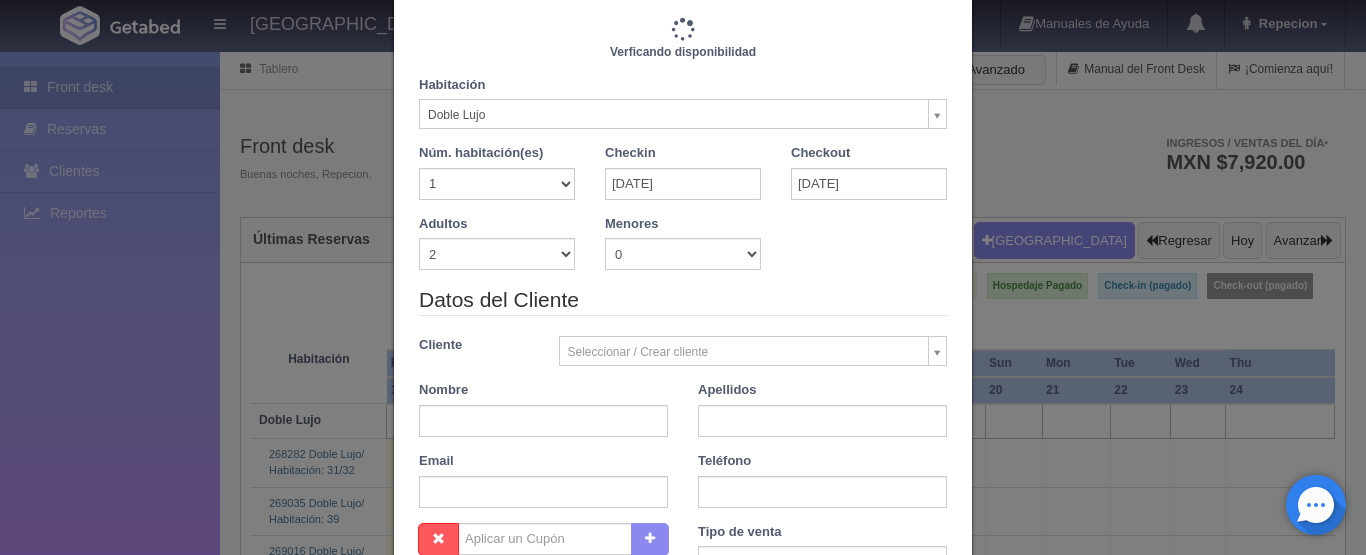 type on "1220.00" 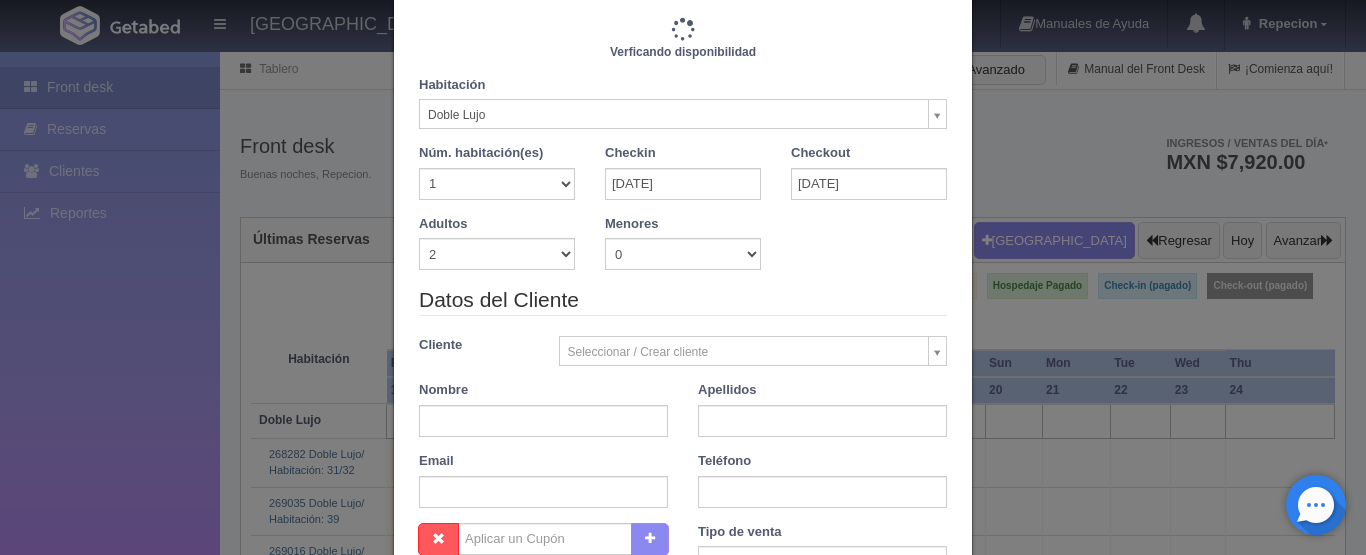 checkbox on "false" 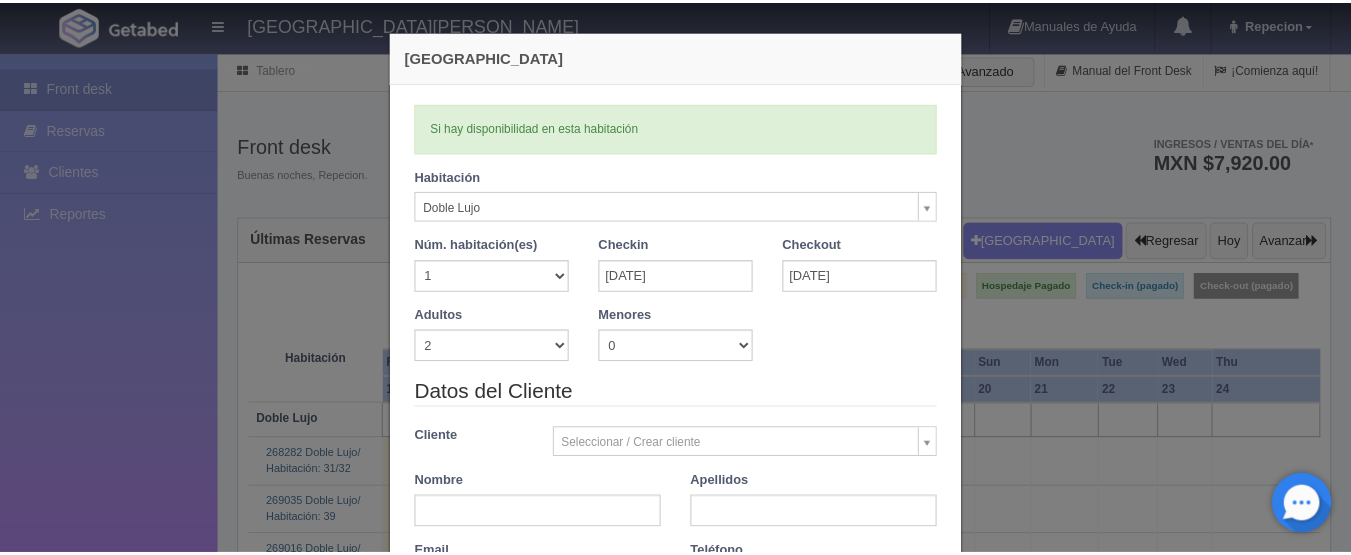 scroll, scrollTop: 491, scrollLeft: 0, axis: vertical 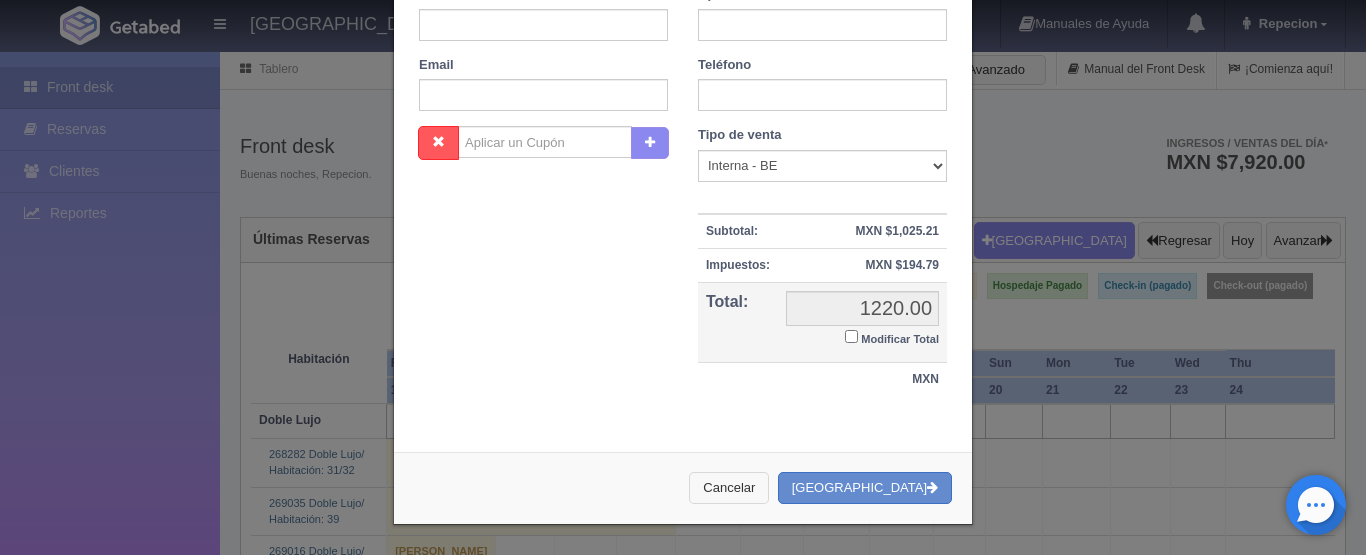 click on "Cancelar" at bounding box center [729, 488] 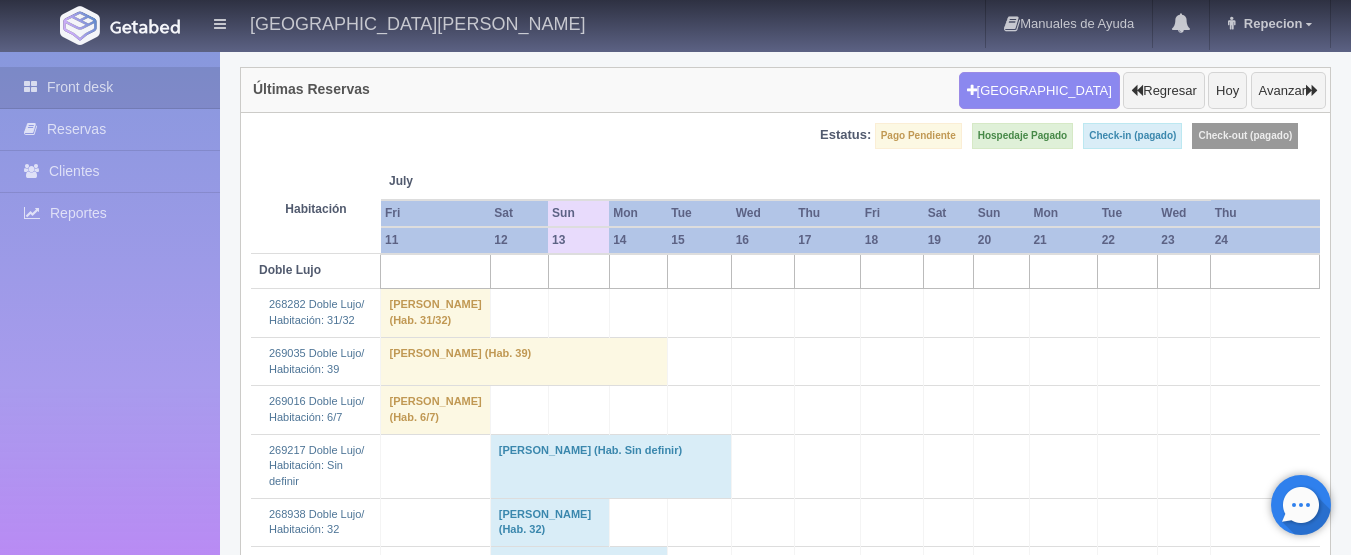 scroll, scrollTop: 400, scrollLeft: 0, axis: vertical 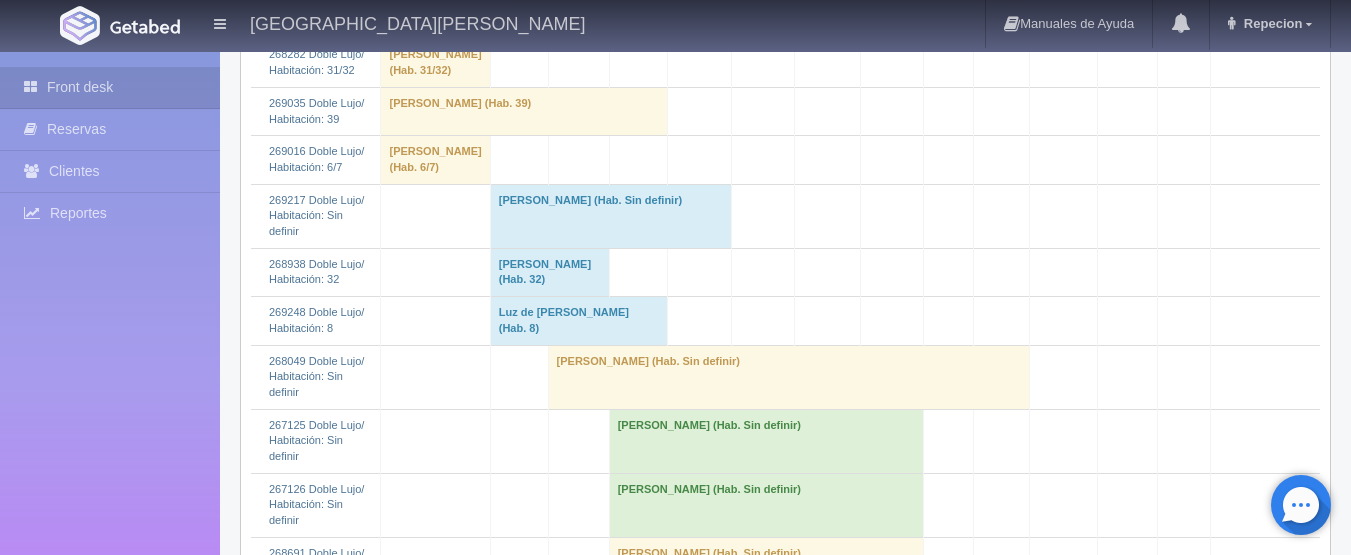 click on "ELISA GONZALEZ 												(Hab. Sin definir)" at bounding box center [788, 377] 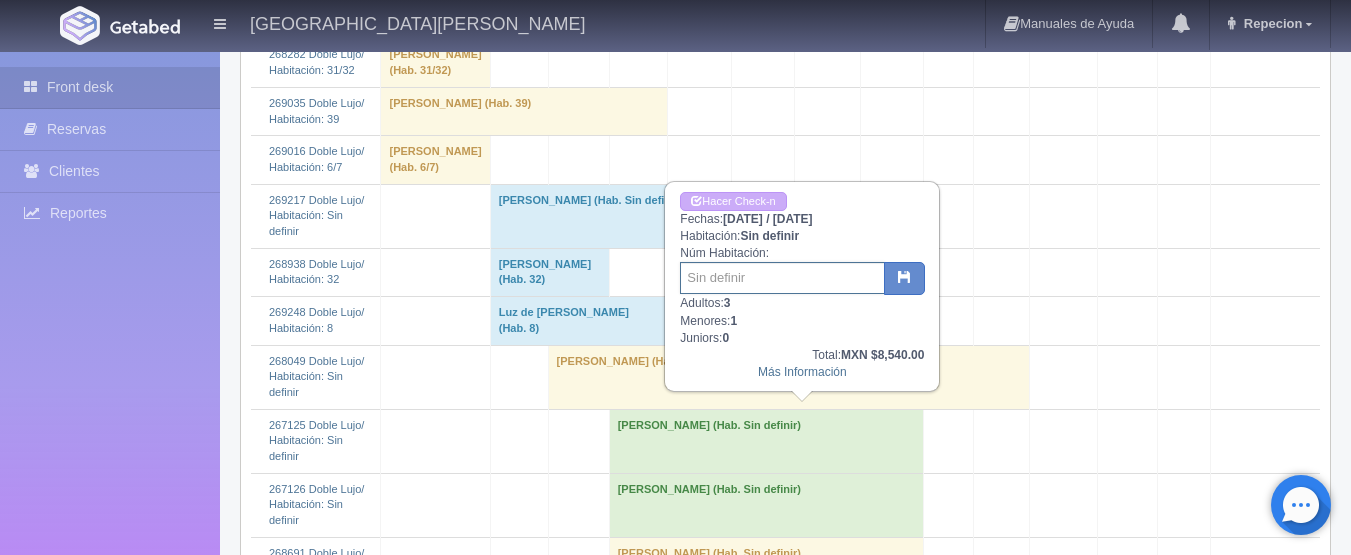 click at bounding box center (782, 278) 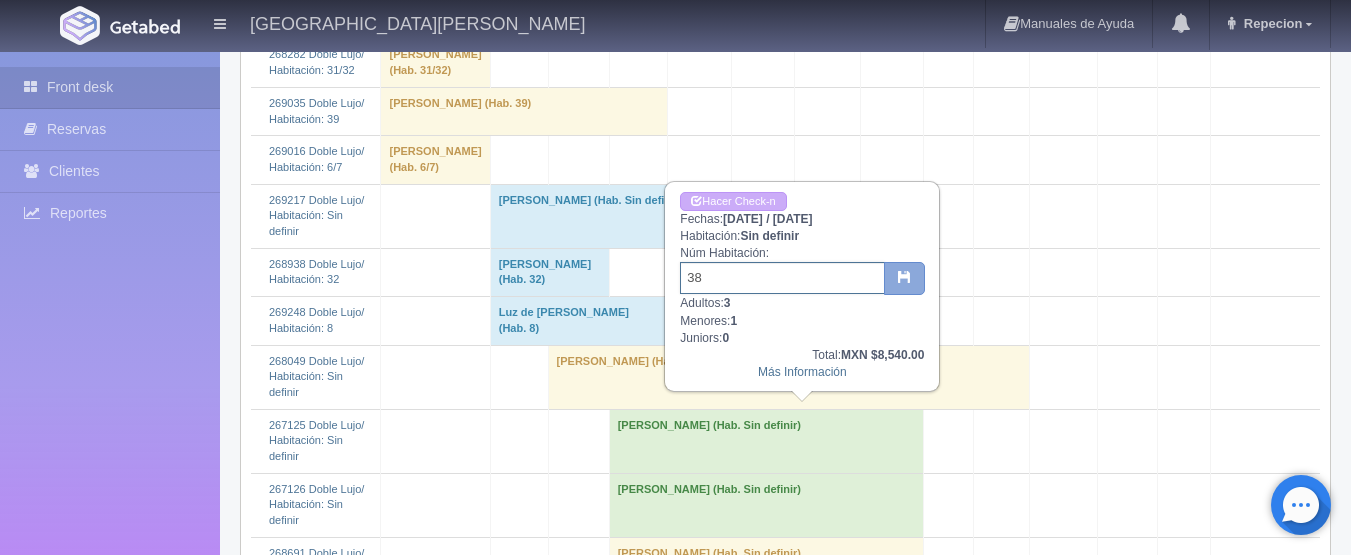 type on "38" 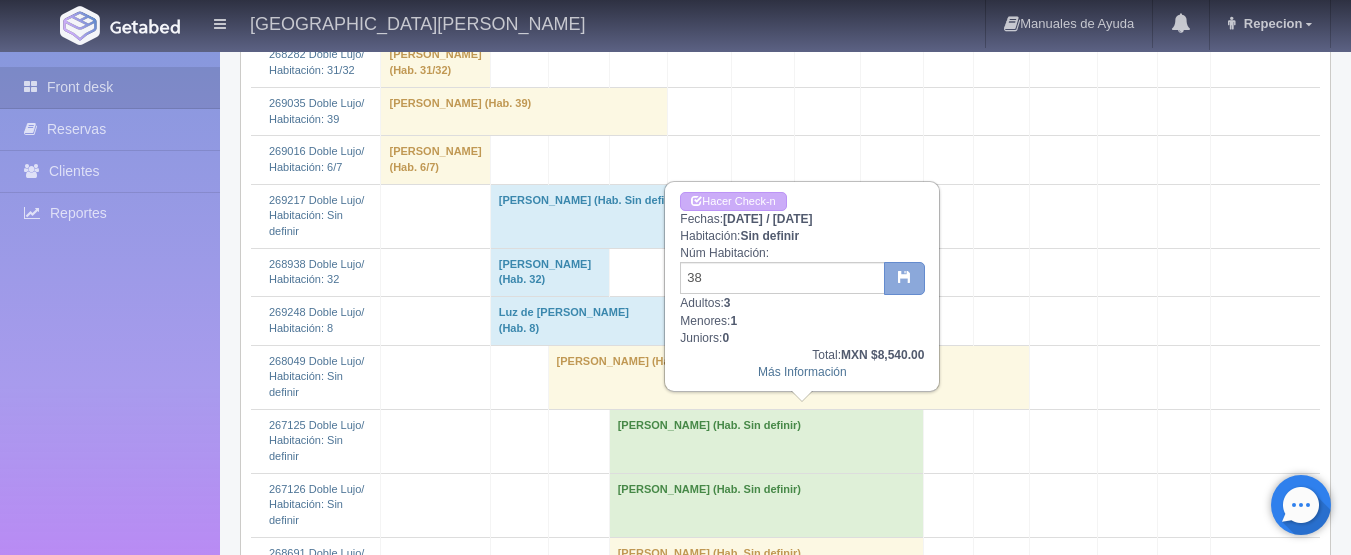 click at bounding box center [904, 276] 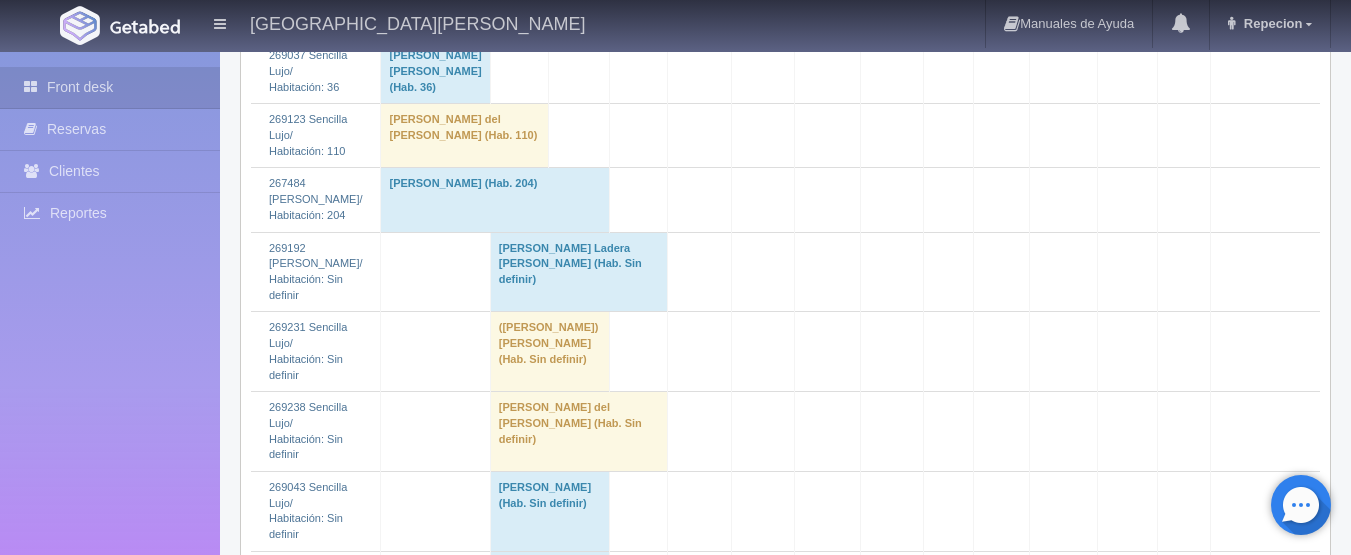 scroll, scrollTop: 3000, scrollLeft: 0, axis: vertical 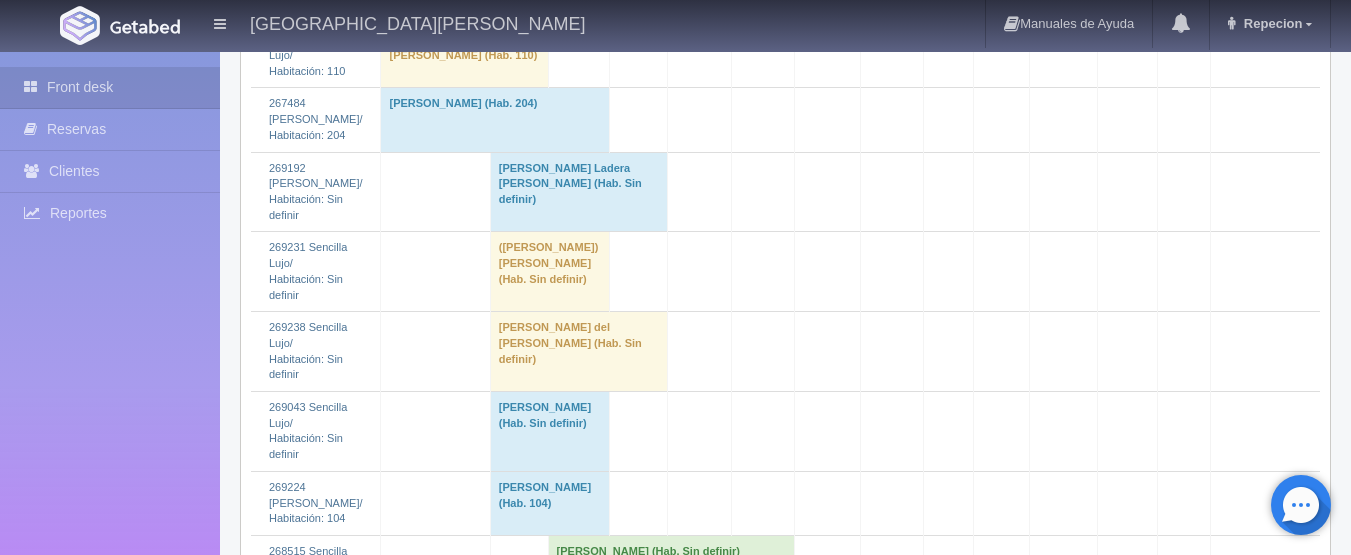click on "[PERSON_NAME] 												(Hab. 104)" at bounding box center [549, 503] 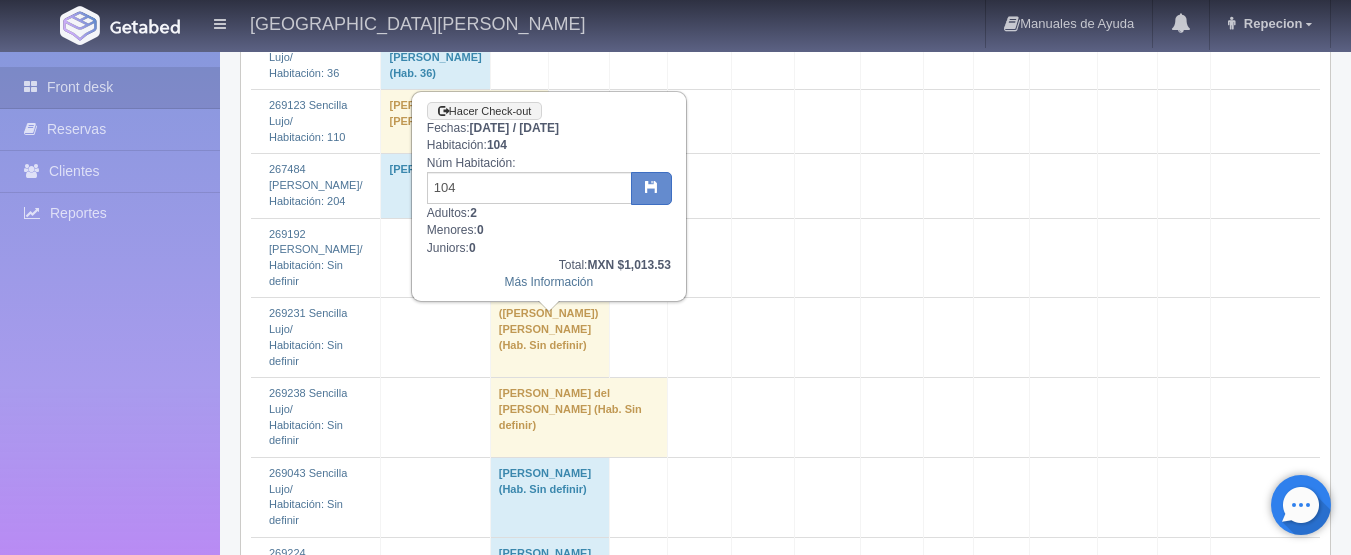 scroll, scrollTop: 2900, scrollLeft: 0, axis: vertical 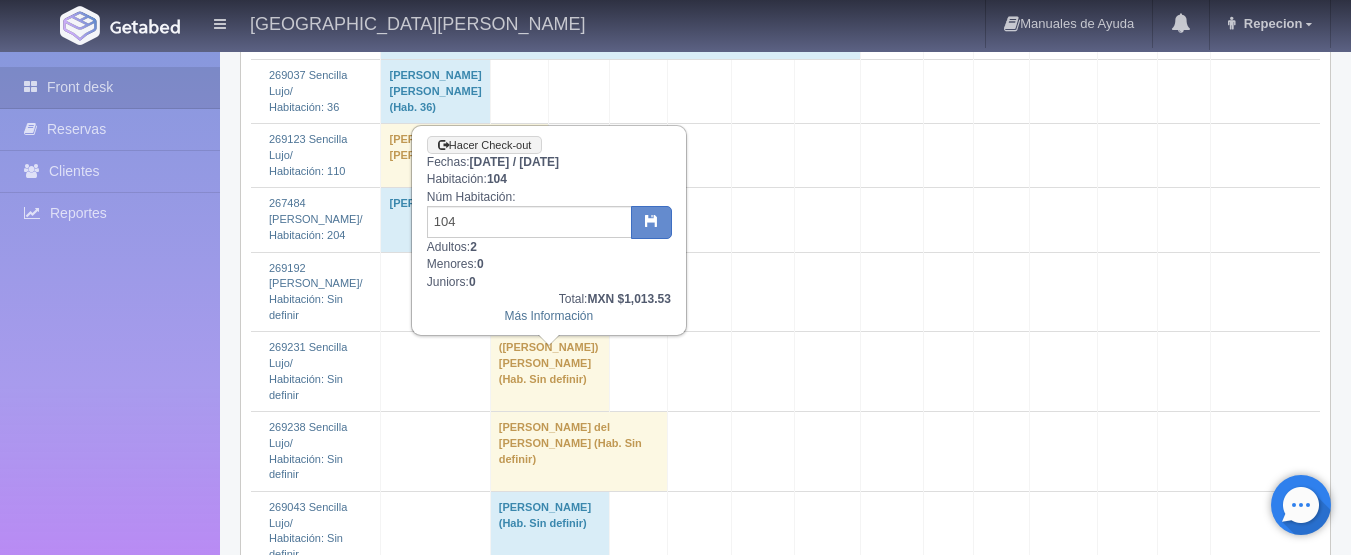 click on "[PERSON_NAME] 												(Hab. 104)" at bounding box center [549, 603] 